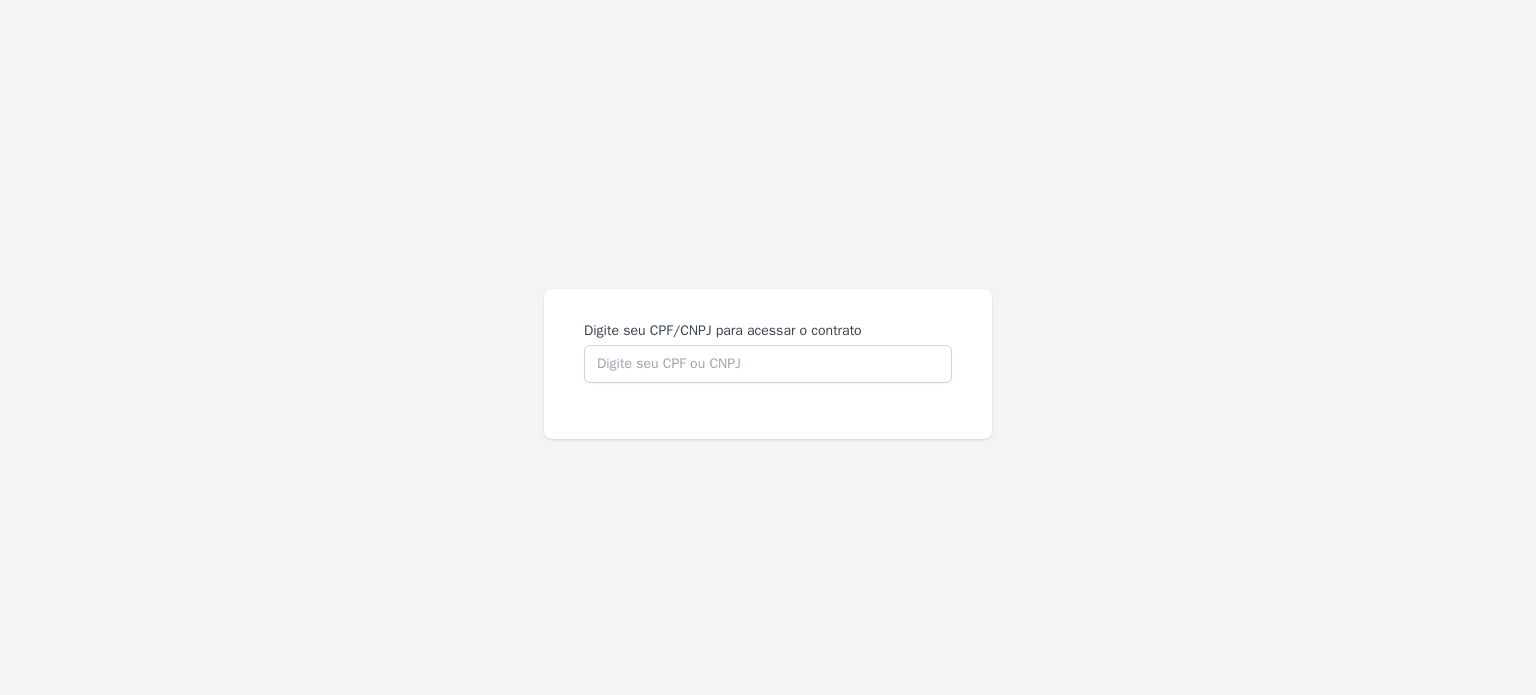 scroll, scrollTop: 0, scrollLeft: 0, axis: both 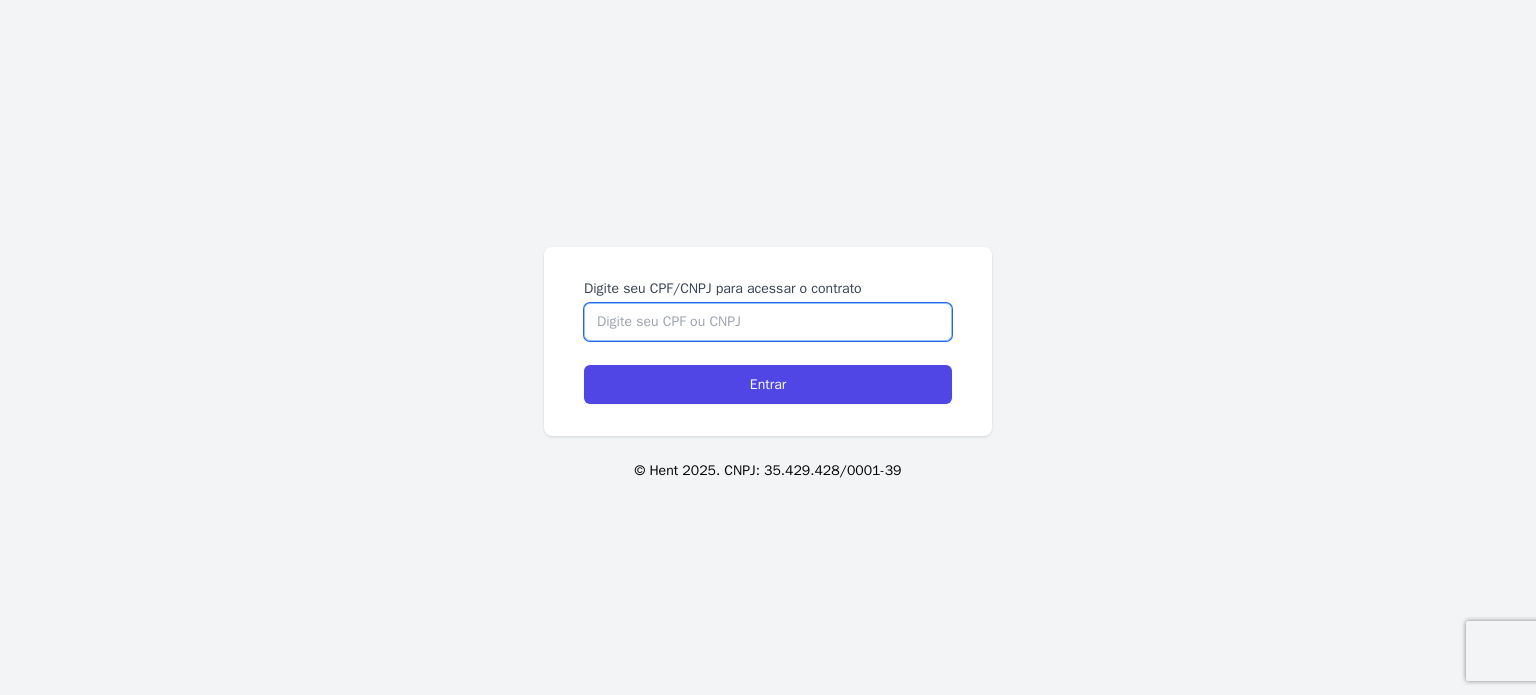 click on "Digite seu CPF/CNPJ para acessar o contrato" at bounding box center [768, 322] 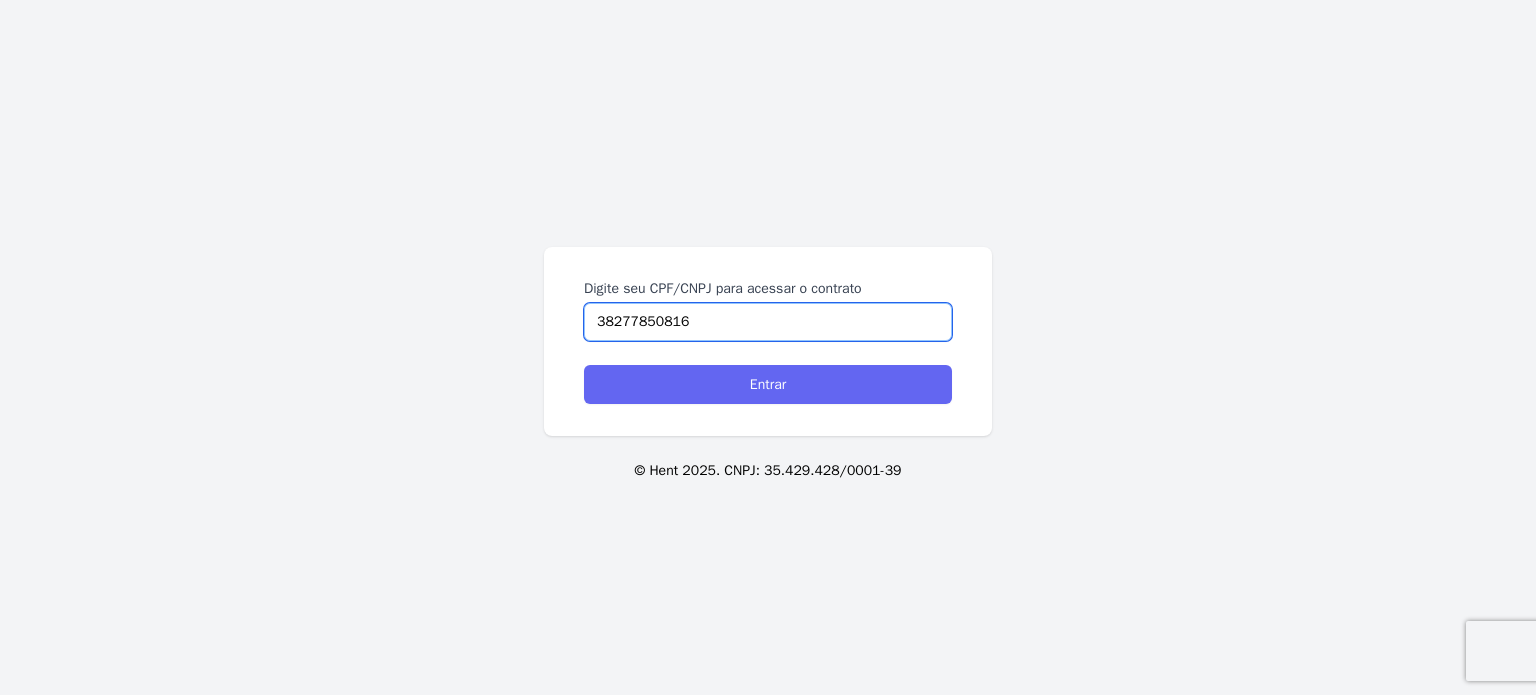 type on "38277850816" 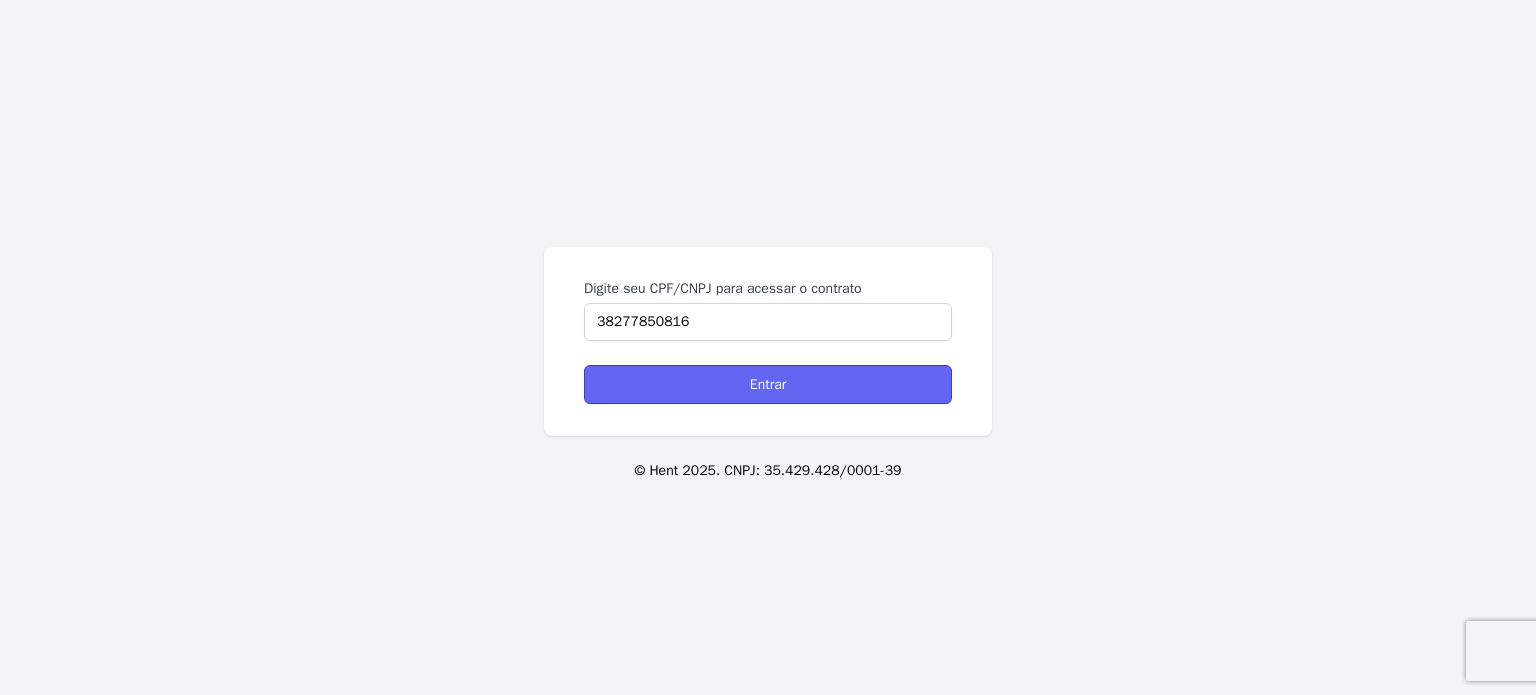 click on "Entrar" at bounding box center [768, 384] 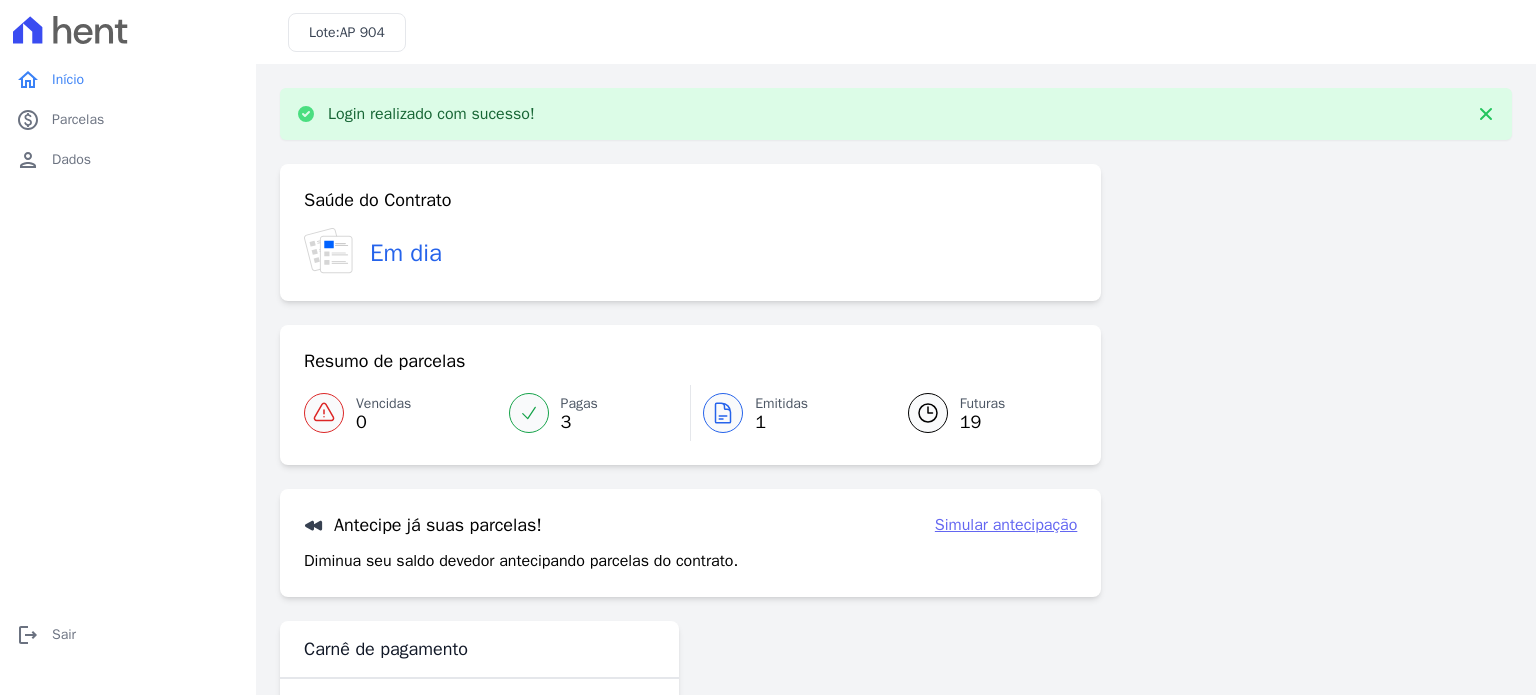 scroll, scrollTop: 0, scrollLeft: 0, axis: both 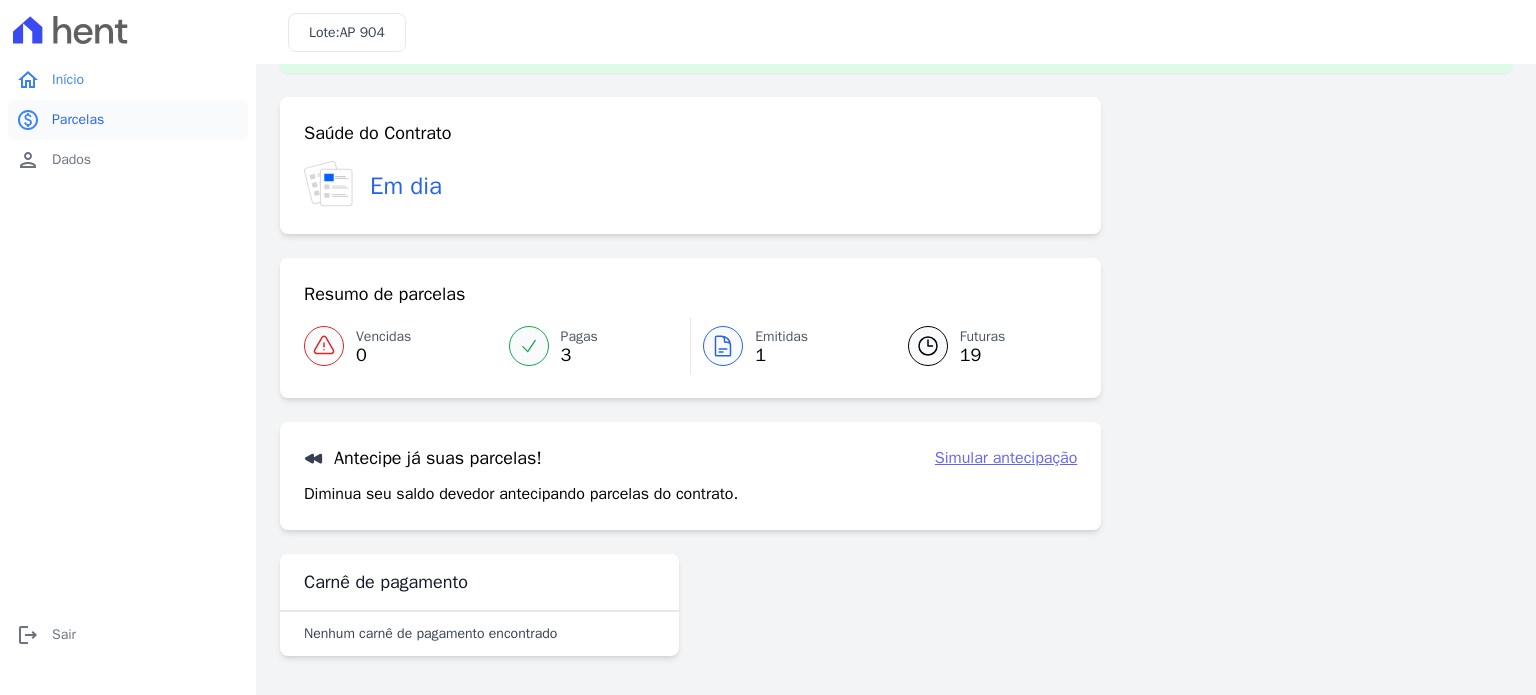 click on "Parcelas" at bounding box center [78, 120] 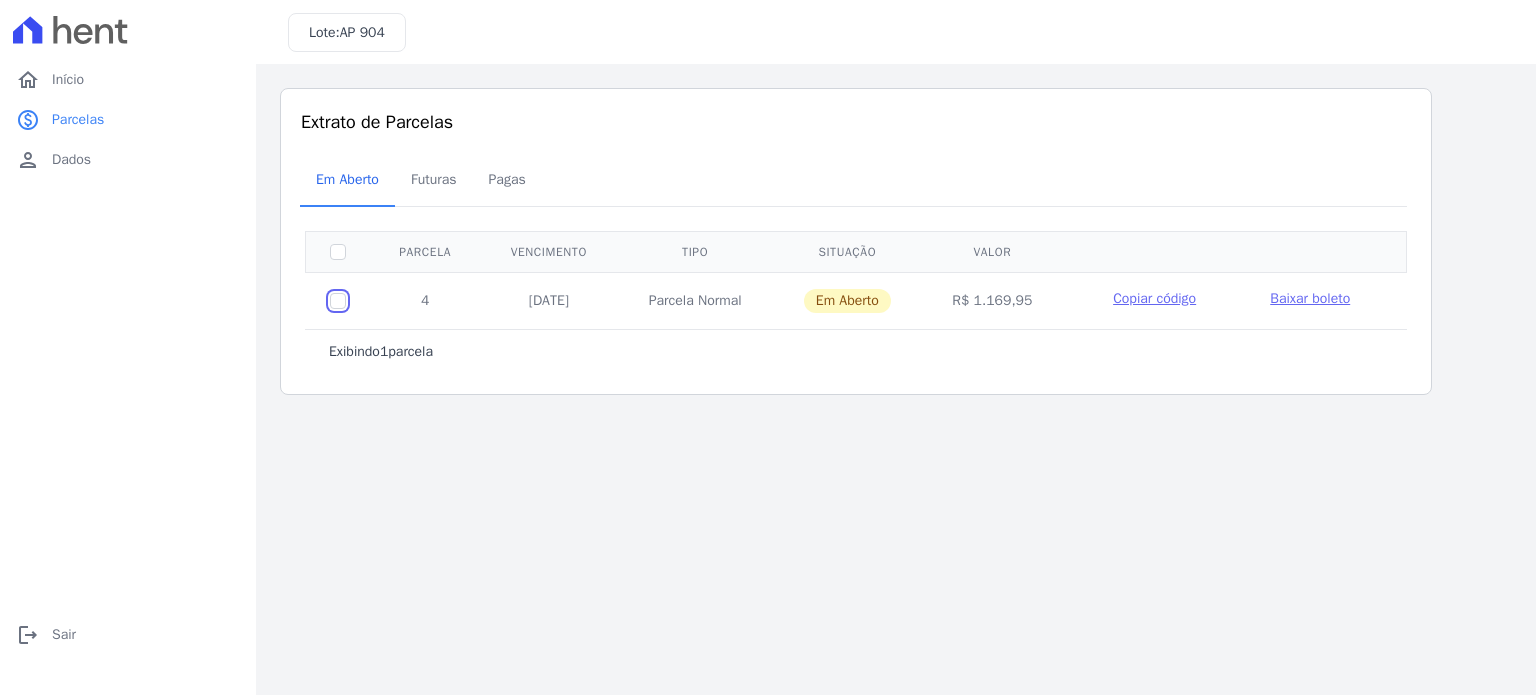 click at bounding box center [338, 301] 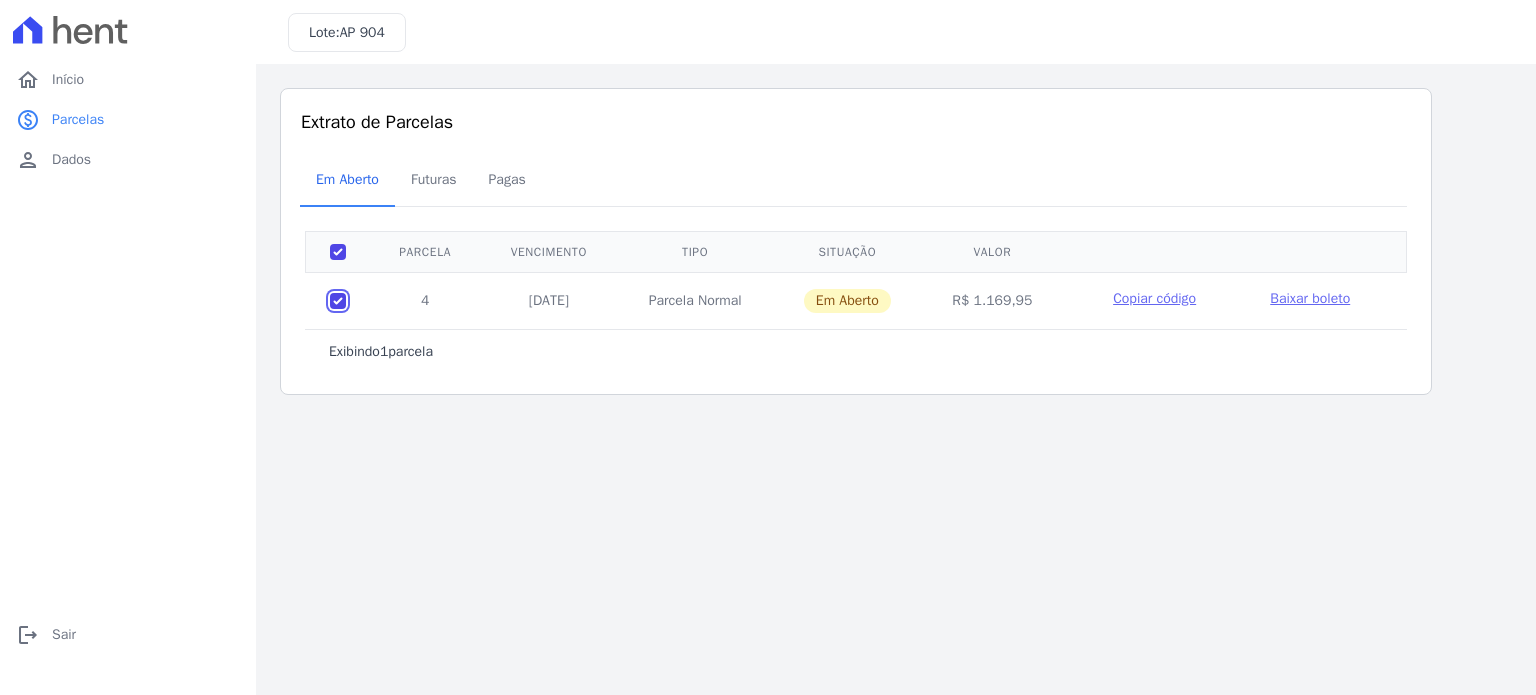 checkbox on "true" 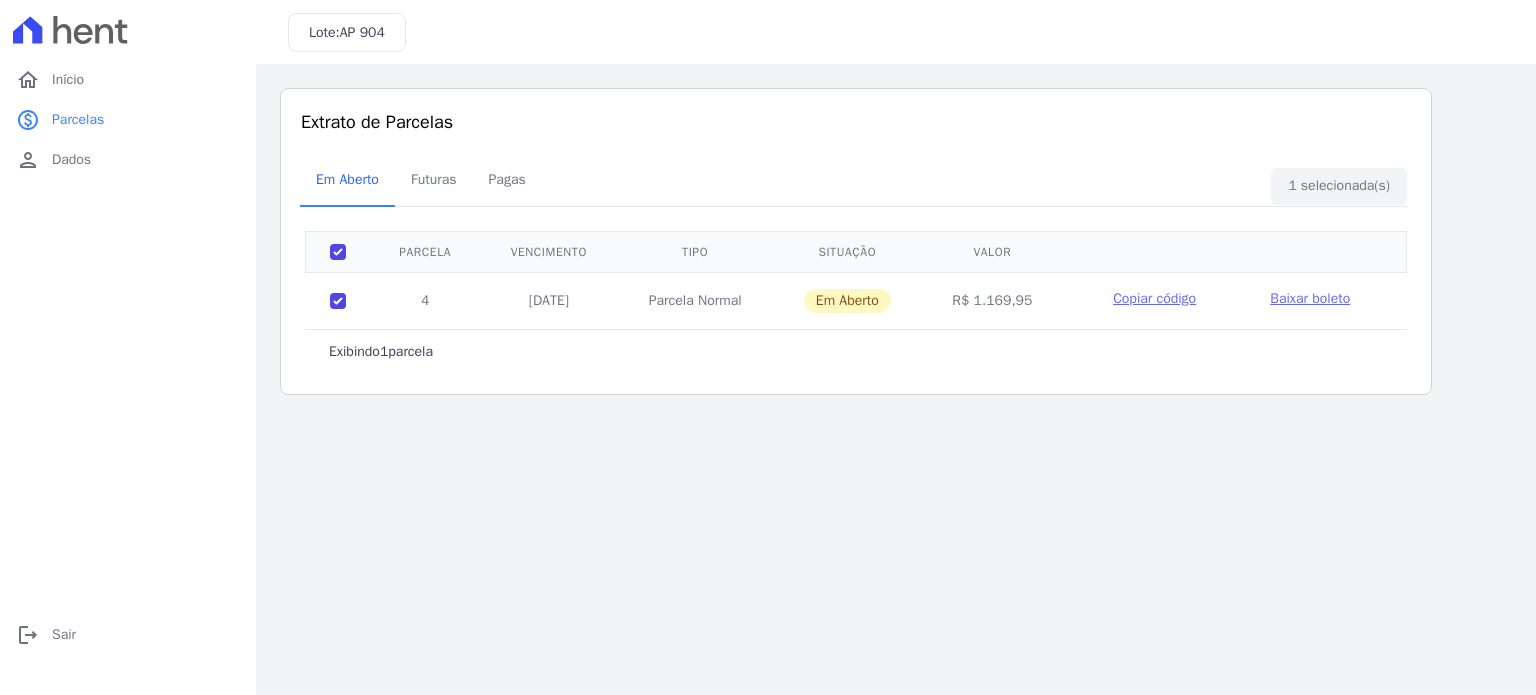 click on "Baixar boleto" at bounding box center [1310, 298] 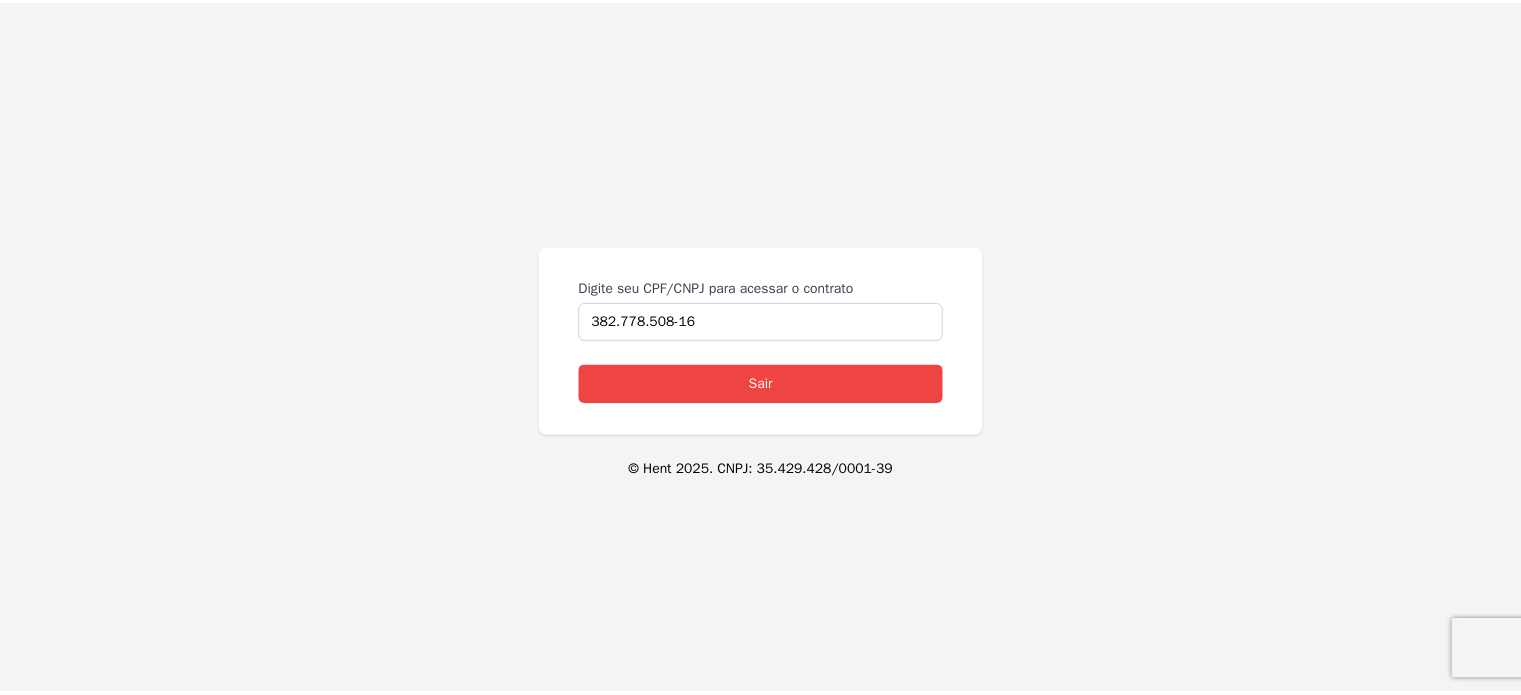 scroll, scrollTop: 0, scrollLeft: 0, axis: both 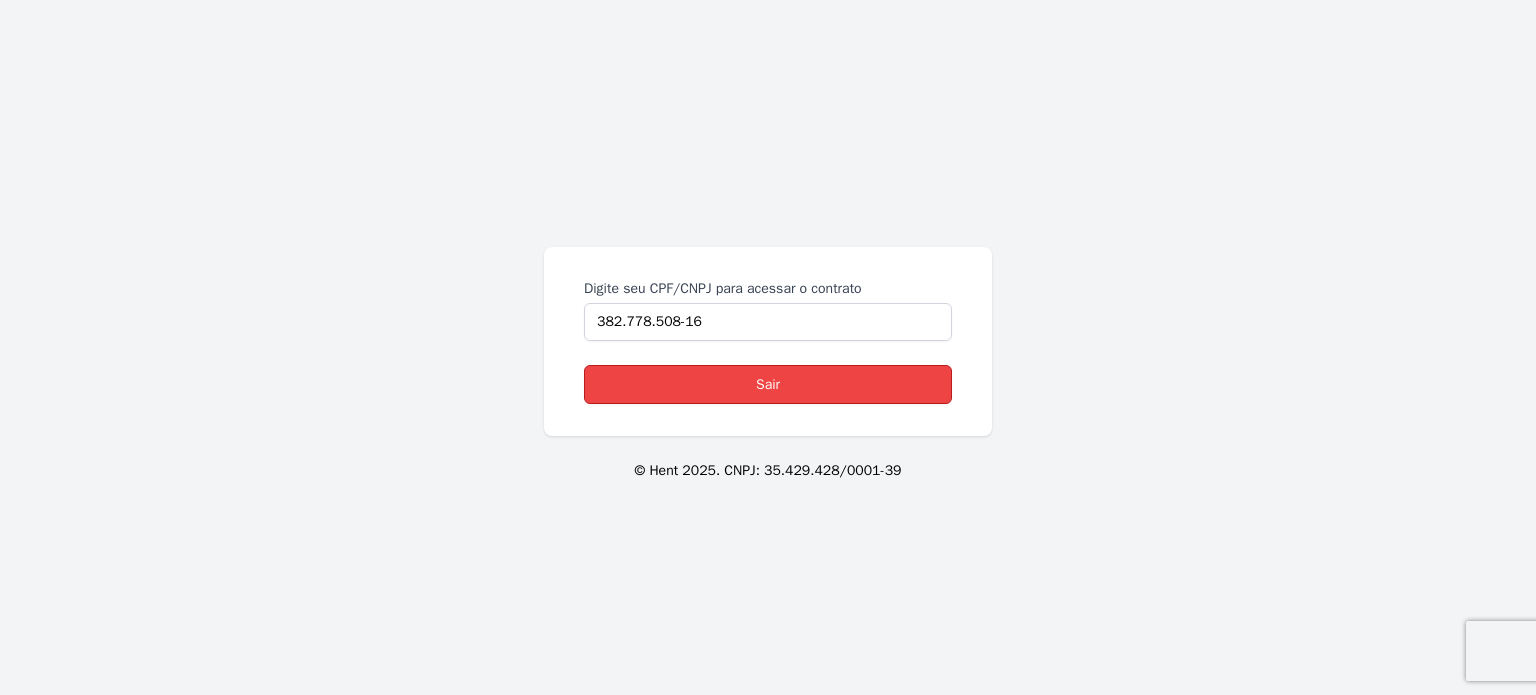 click on "Sair" at bounding box center [768, 384] 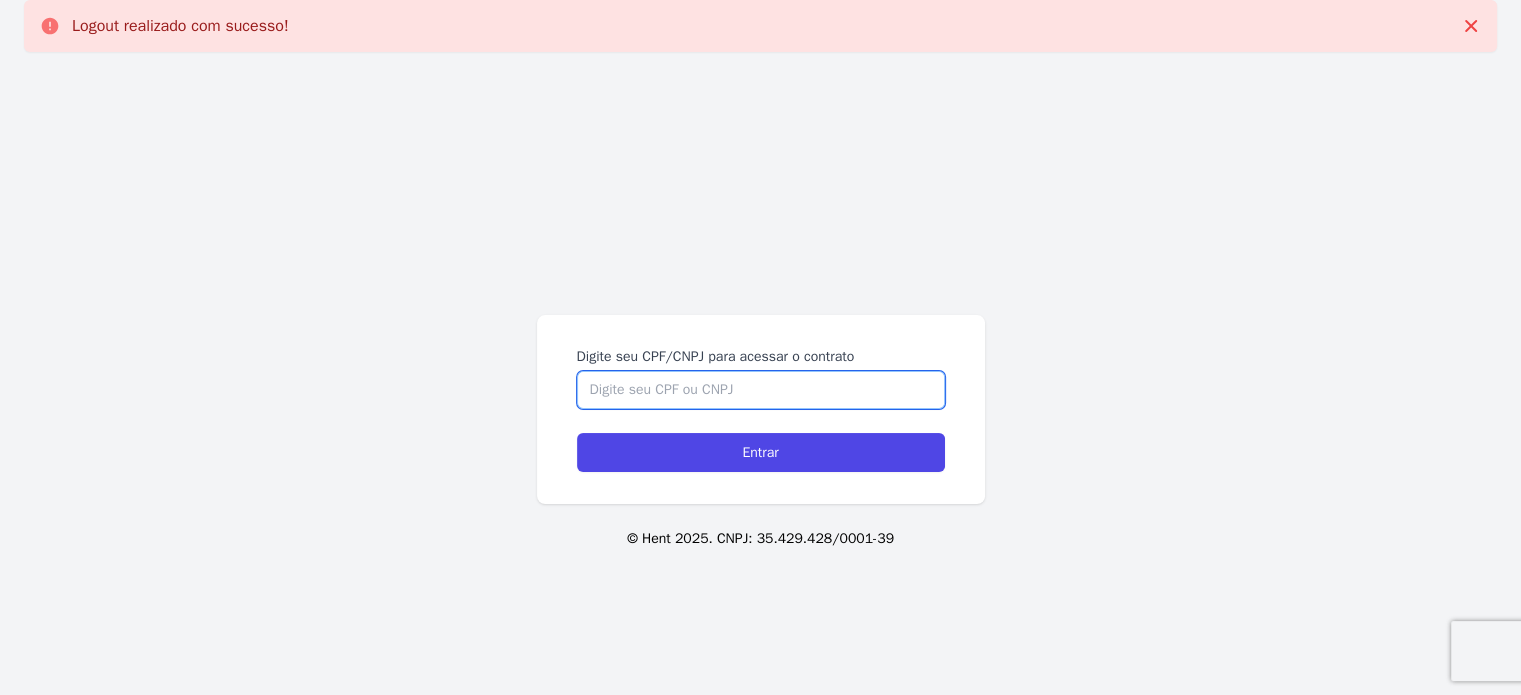 click on "Digite seu CPF/CNPJ para acessar o contrato" at bounding box center [761, 390] 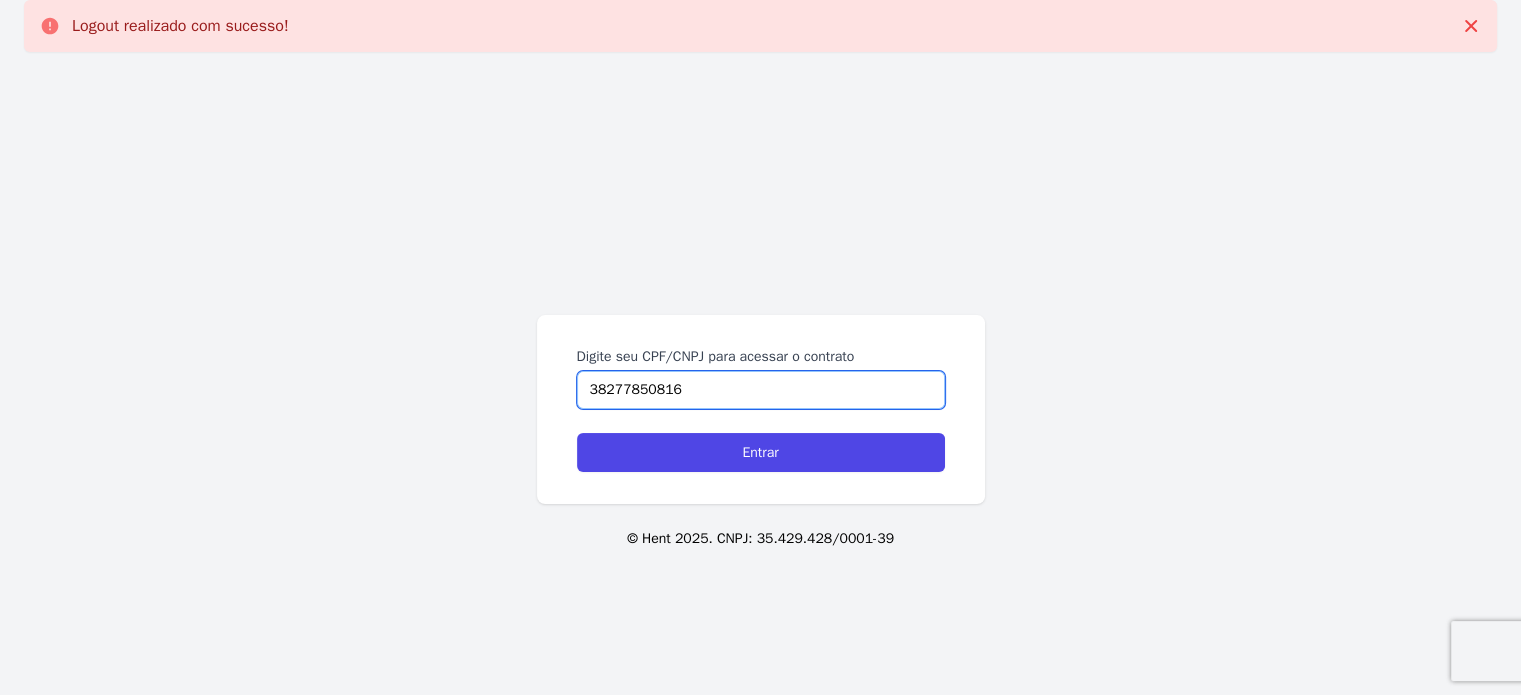 type on "38277850816" 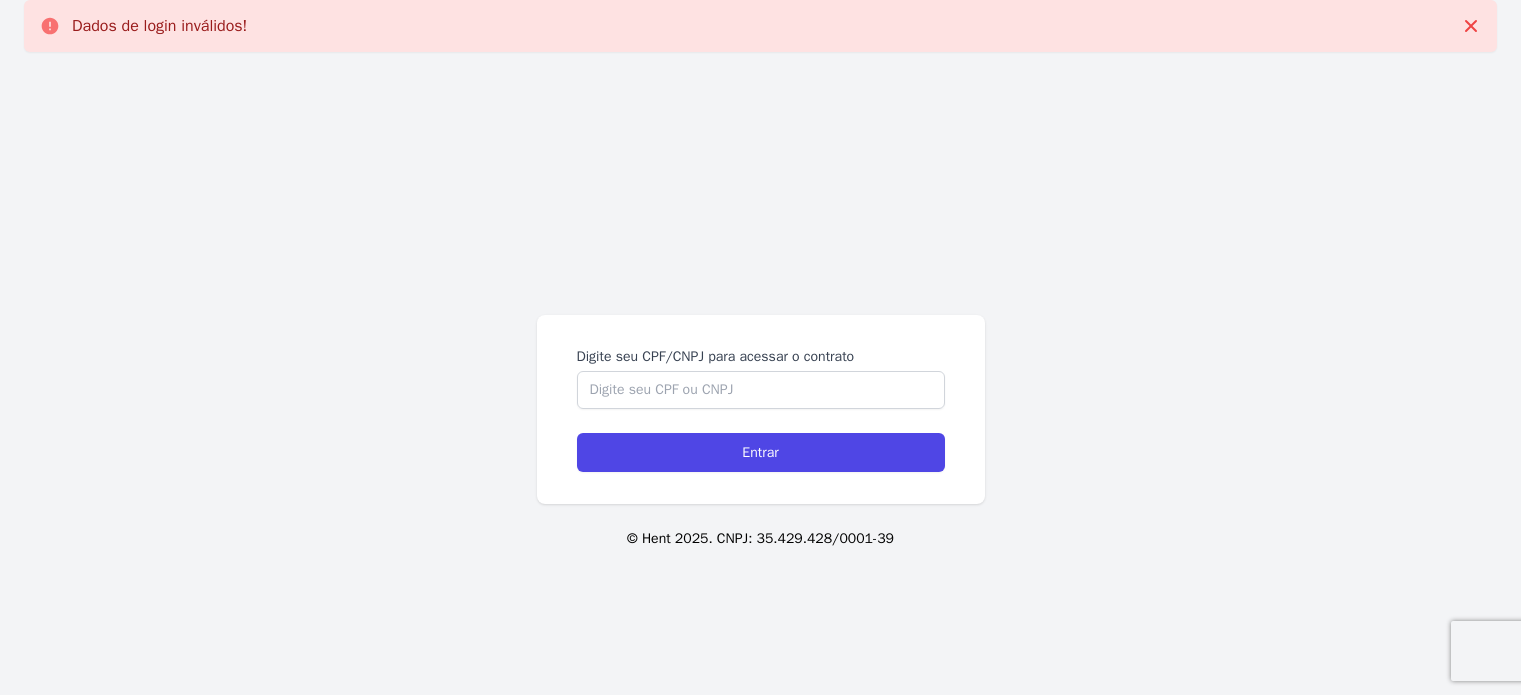 scroll, scrollTop: 0, scrollLeft: 0, axis: both 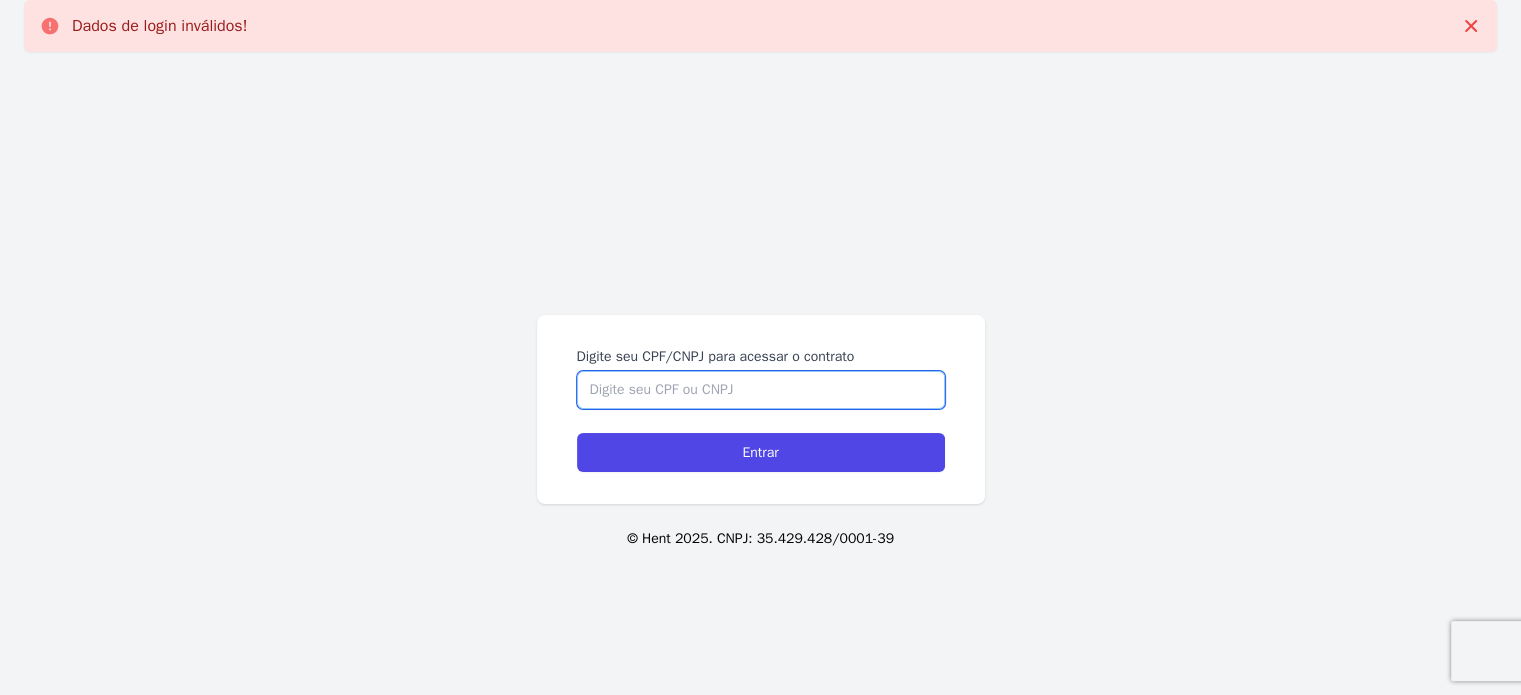 click on "Digite seu CPF/CNPJ para acessar o contrato" at bounding box center (761, 390) 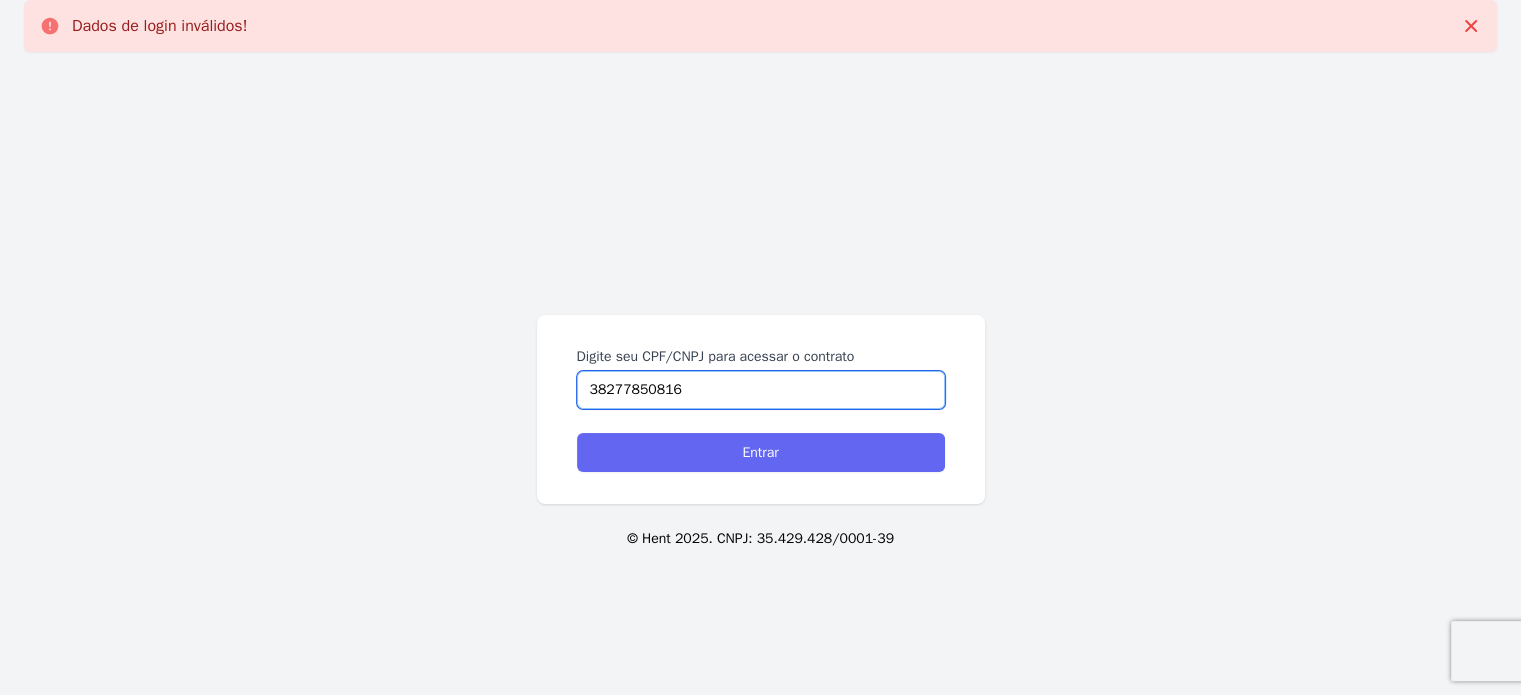 type on "38277850816" 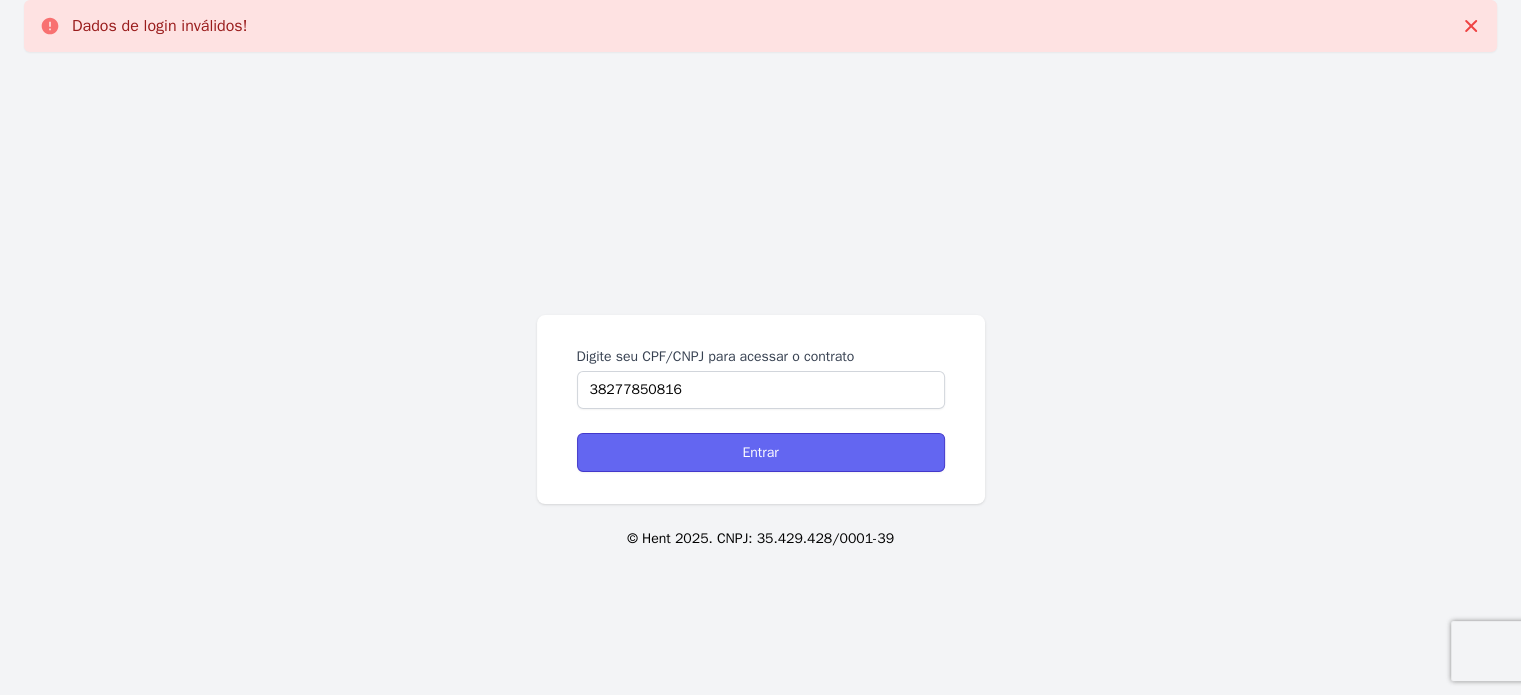 click on "Entrar" at bounding box center [761, 452] 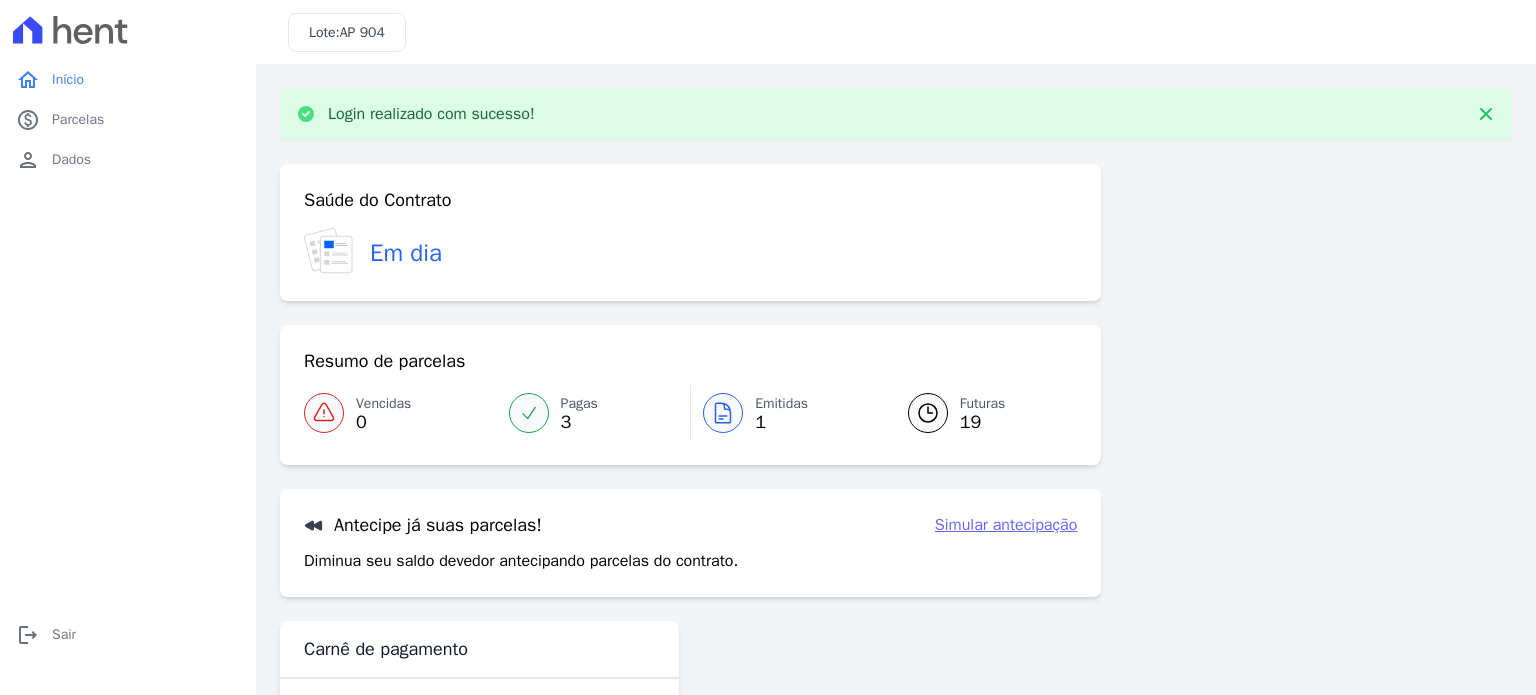 scroll, scrollTop: 0, scrollLeft: 0, axis: both 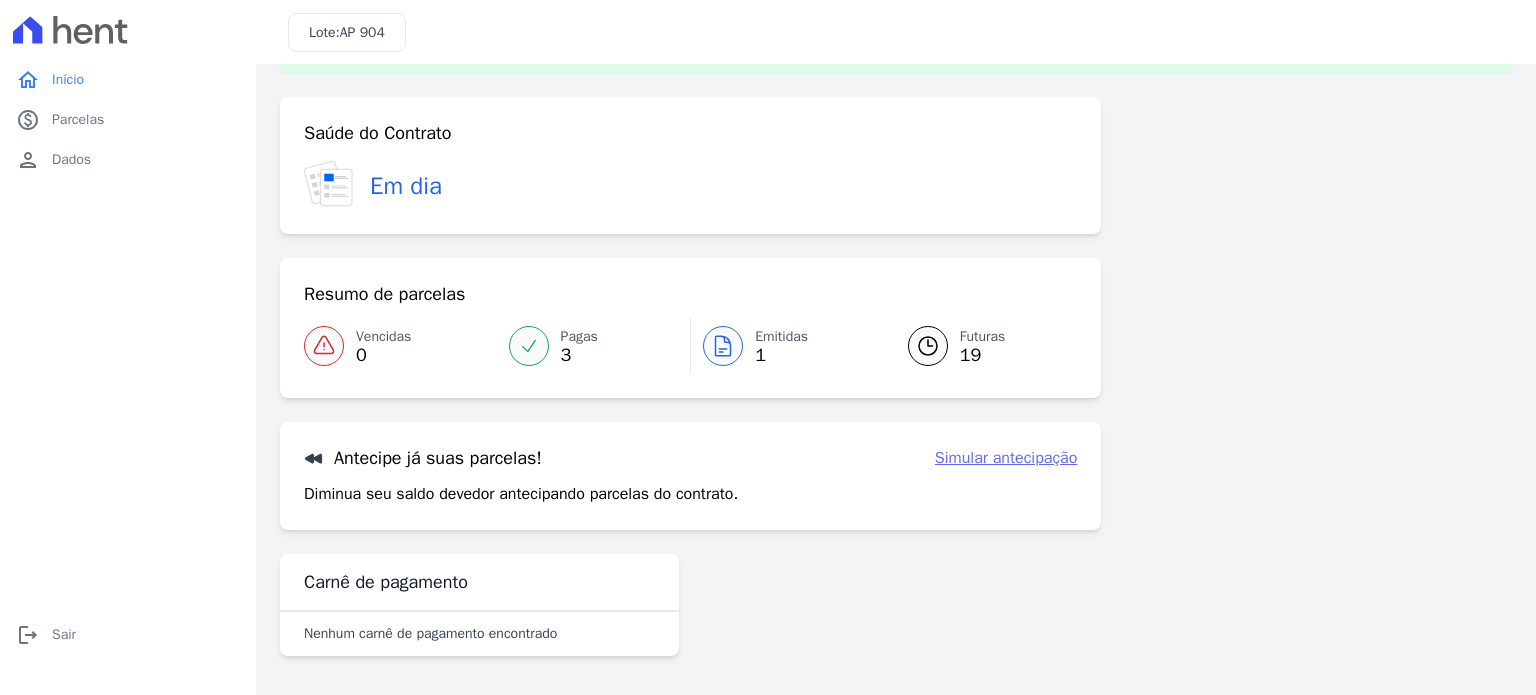 click on "19" at bounding box center [983, 355] 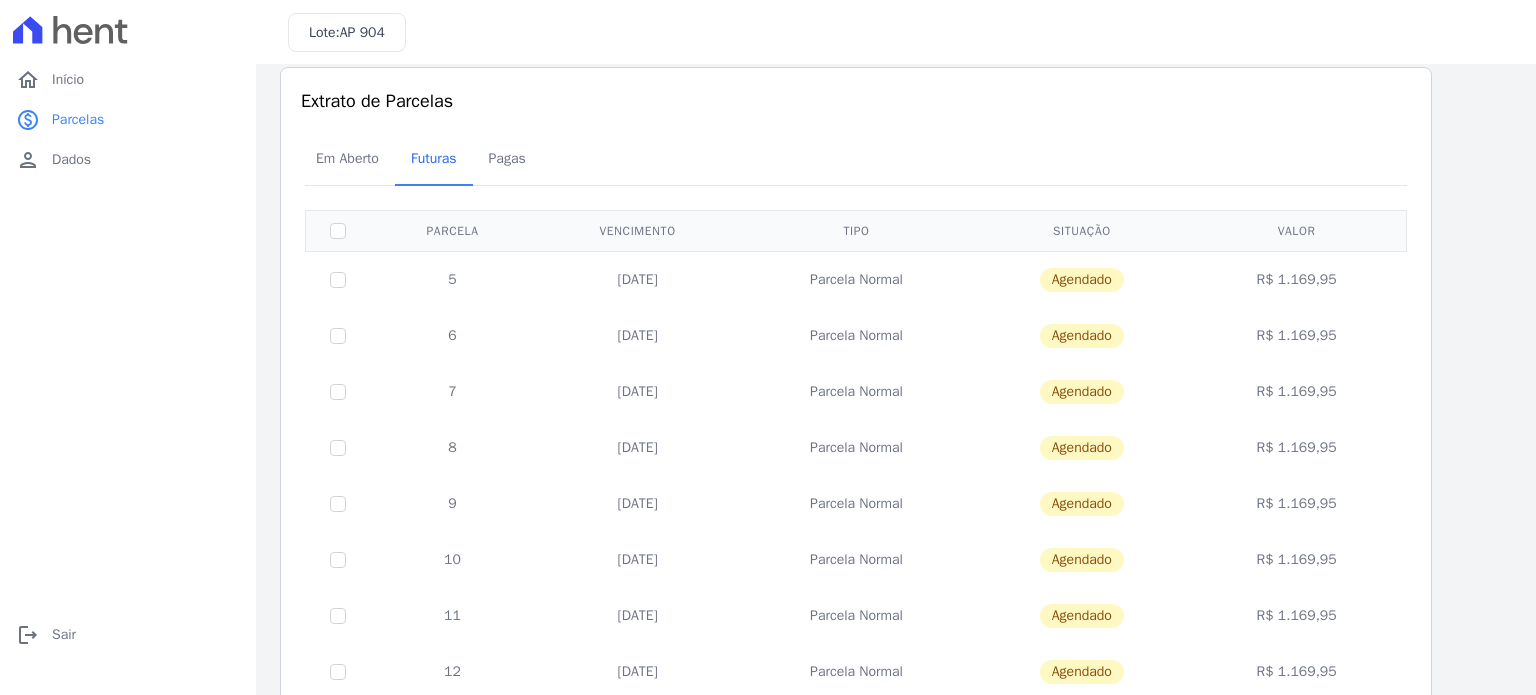 scroll, scrollTop: 0, scrollLeft: 0, axis: both 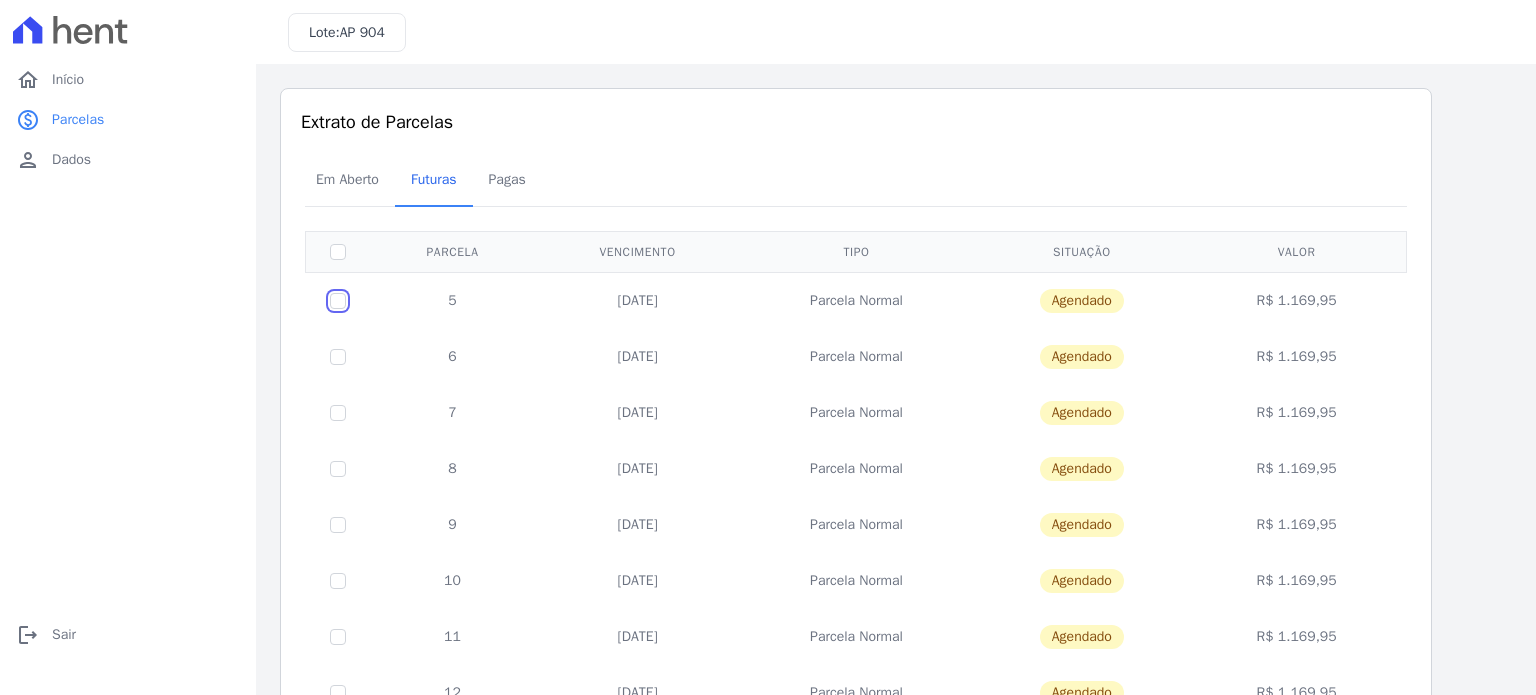 click at bounding box center [338, 301] 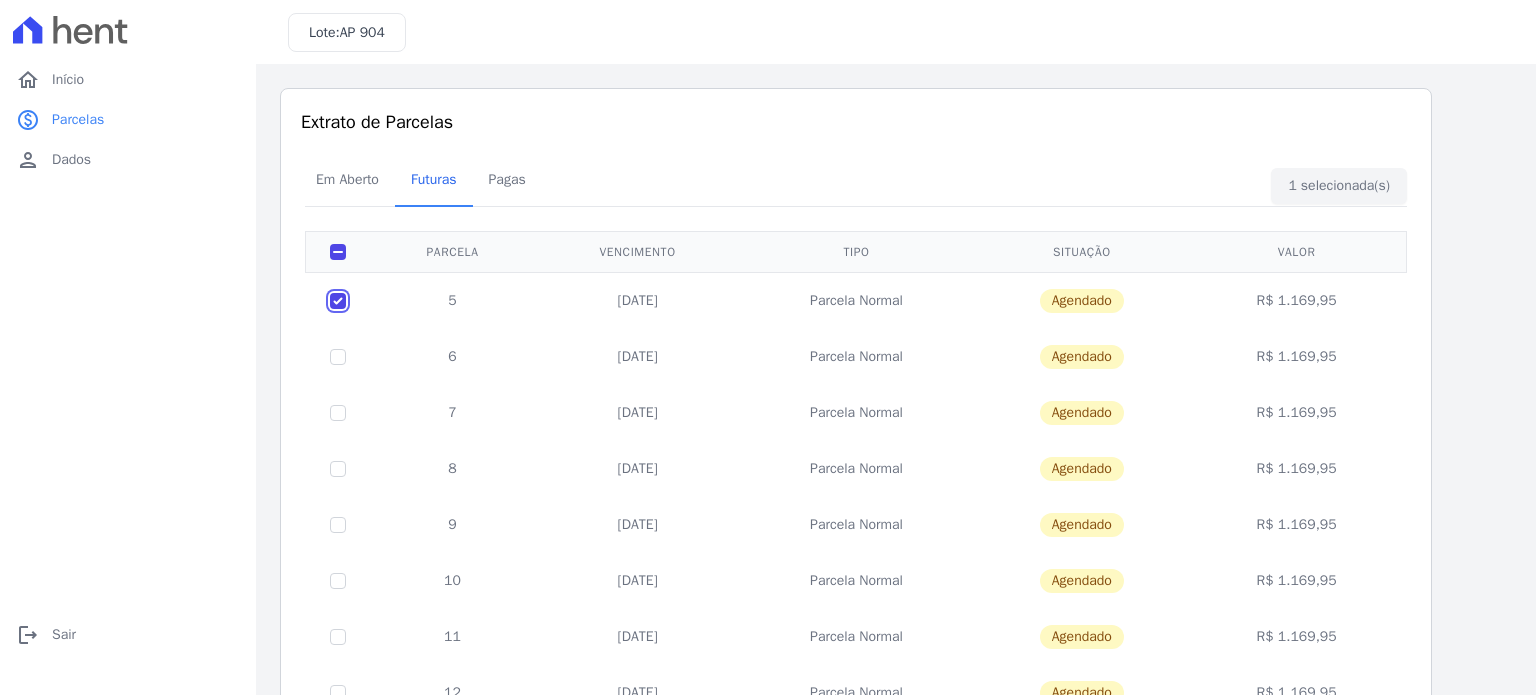 checkbox on "true" 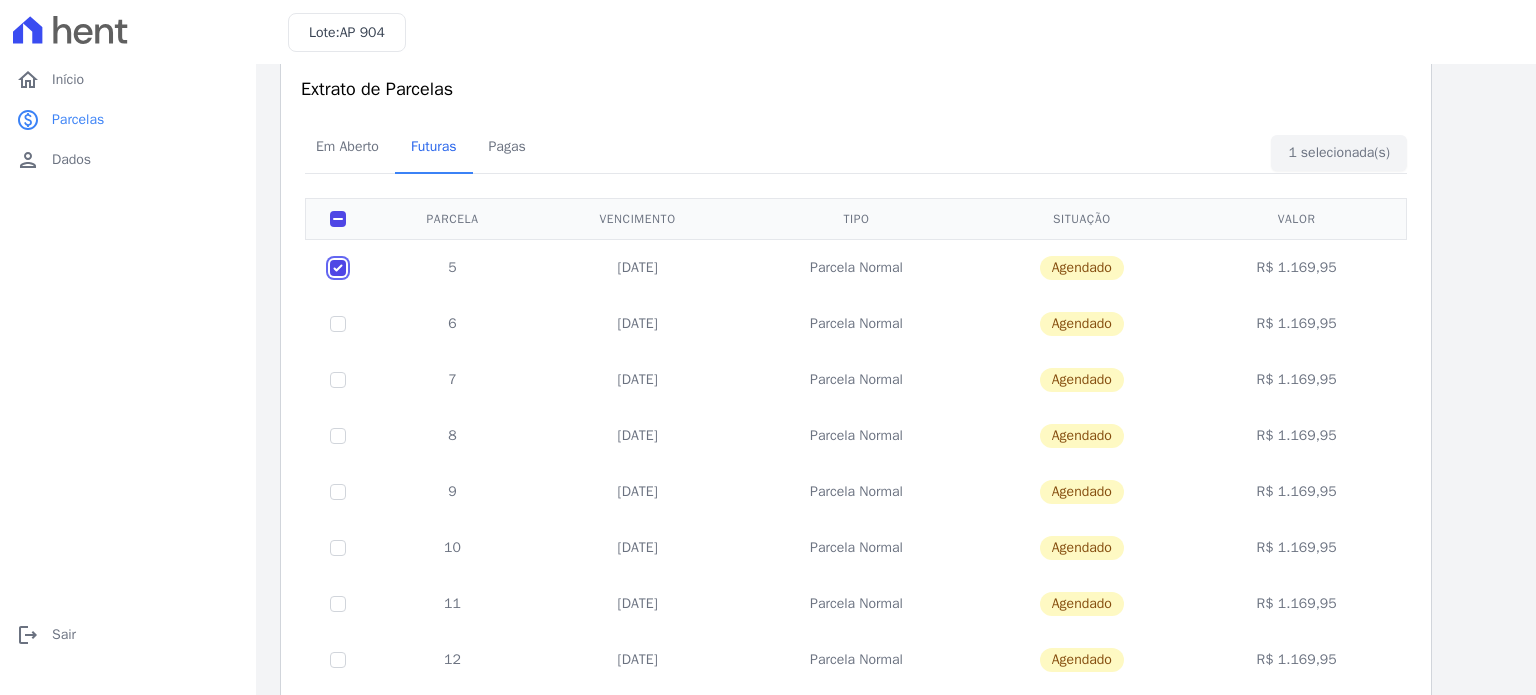 scroll, scrollTop: 29, scrollLeft: 0, axis: vertical 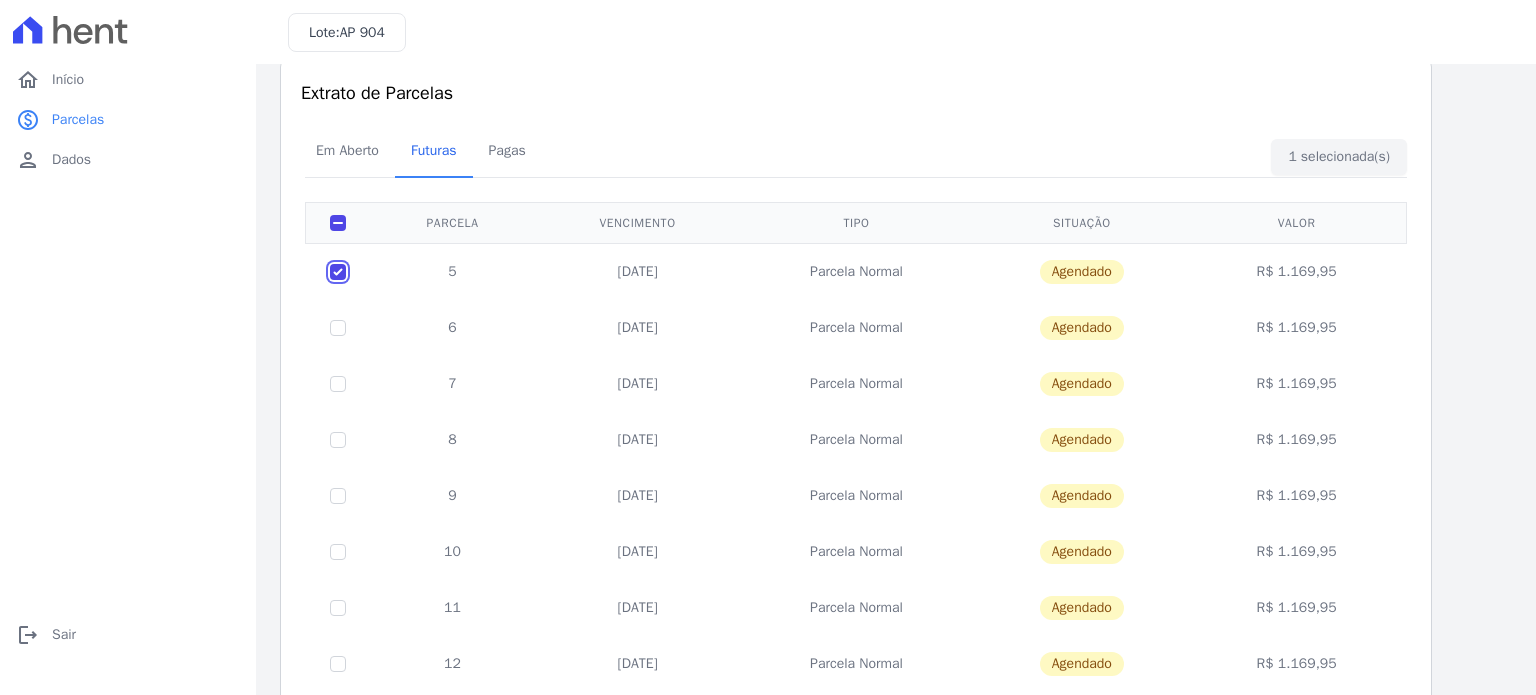 click at bounding box center (338, 272) 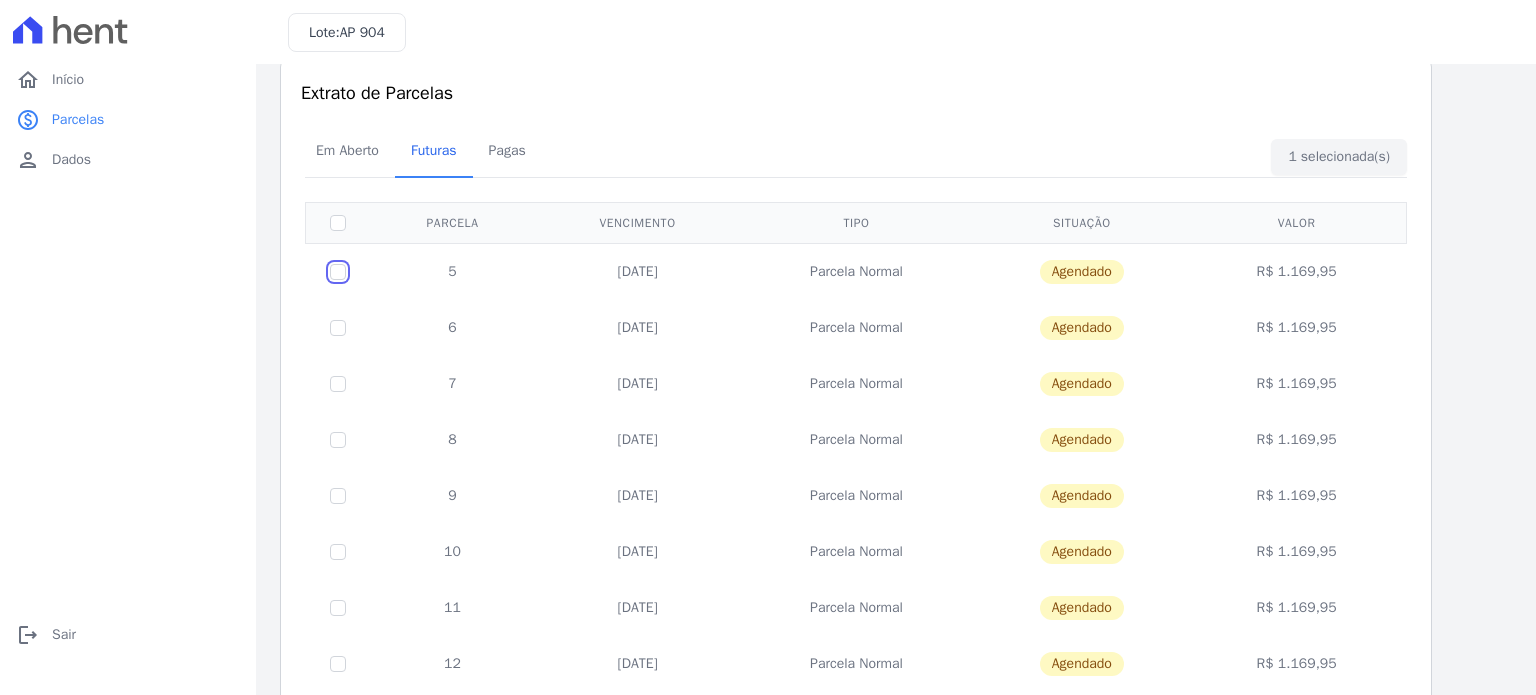 checkbox on "false" 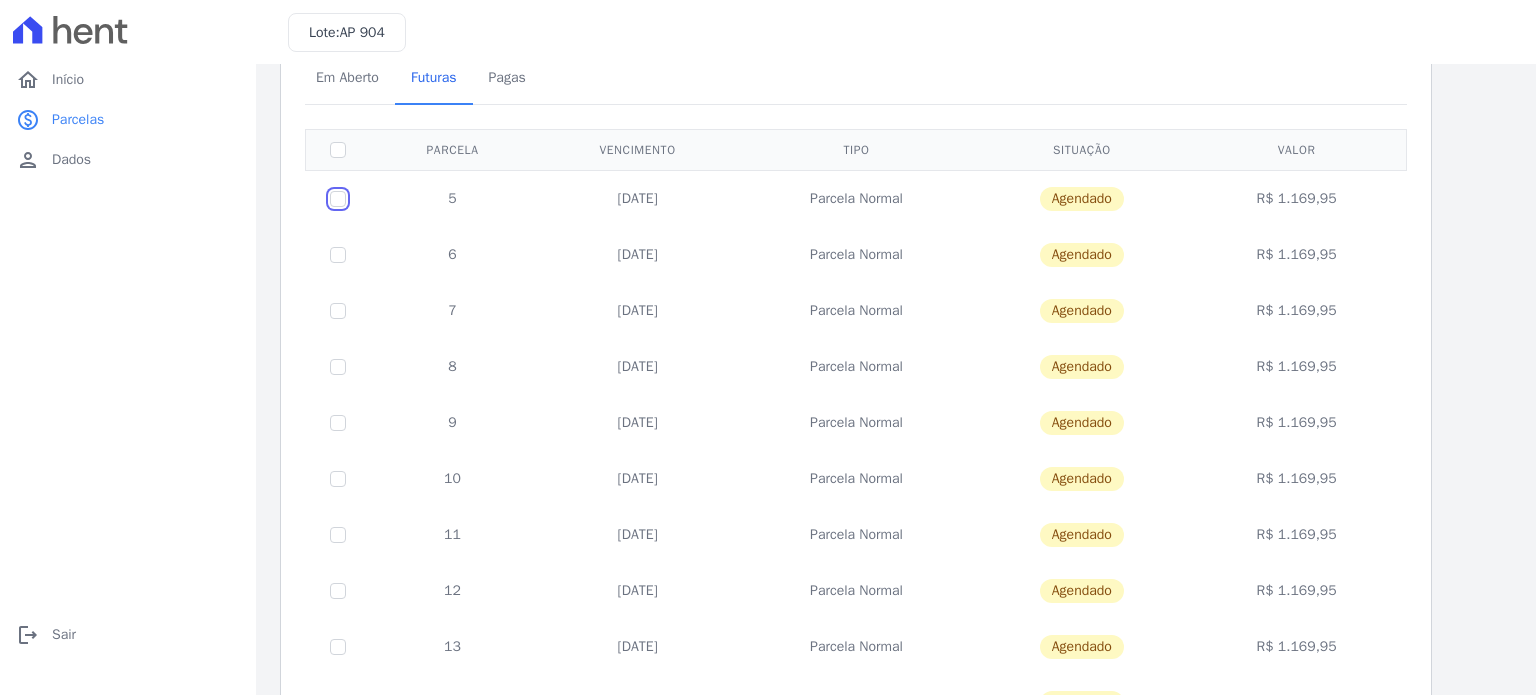 scroll, scrollTop: 0, scrollLeft: 0, axis: both 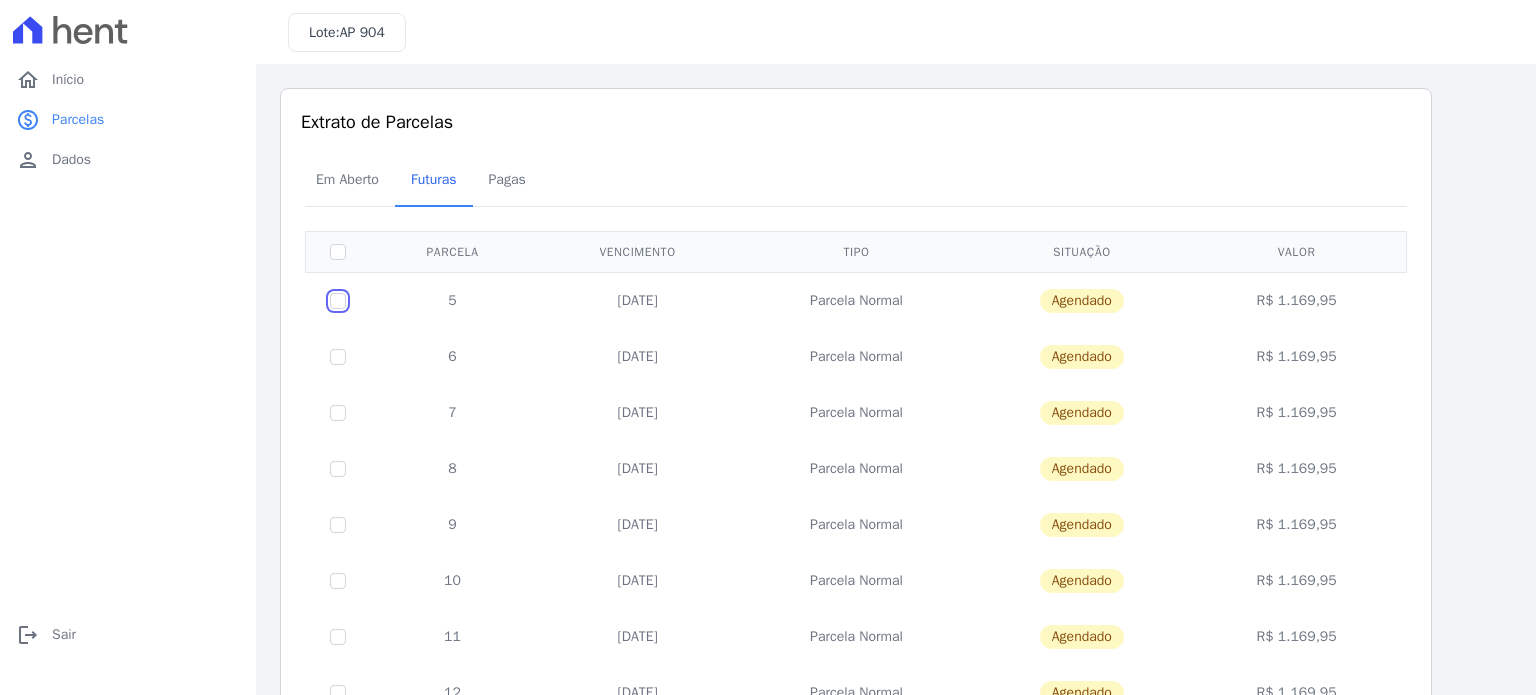 click at bounding box center (338, 301) 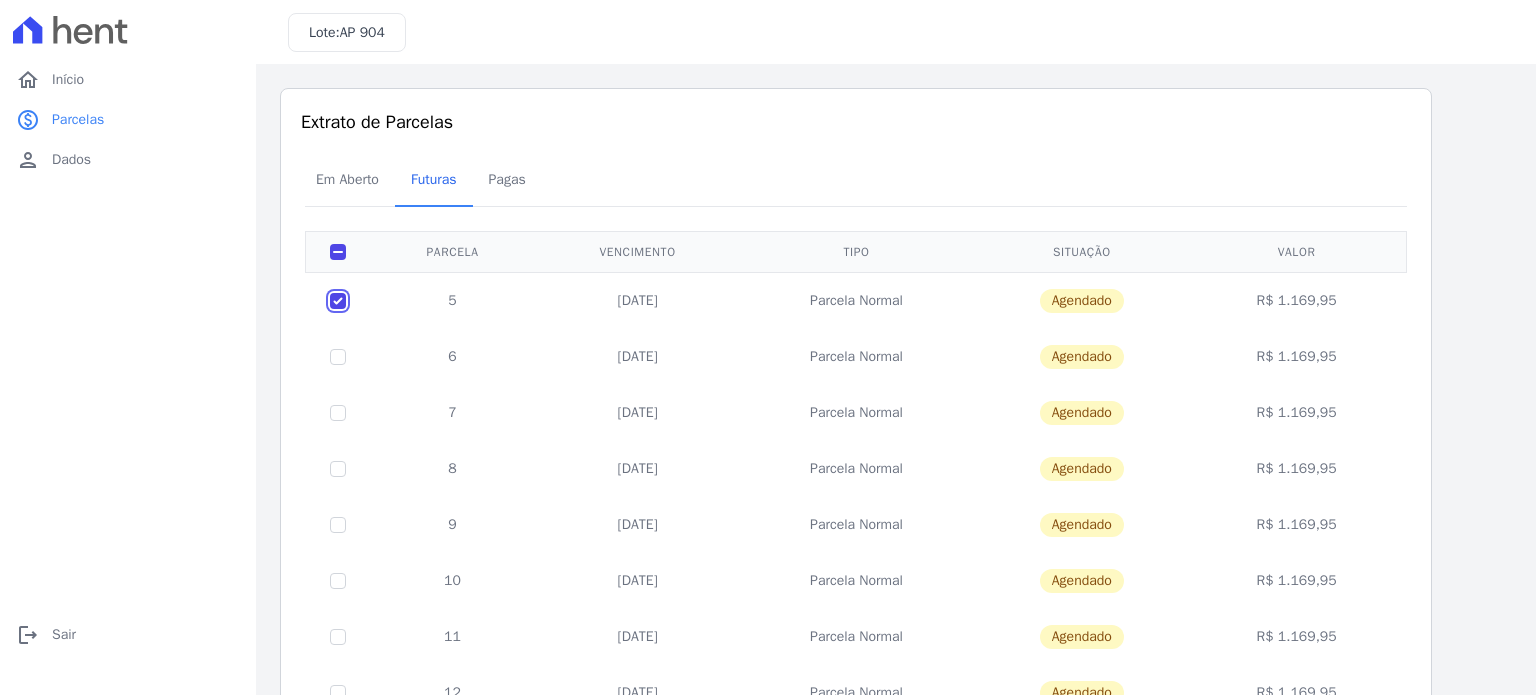 checkbox on "true" 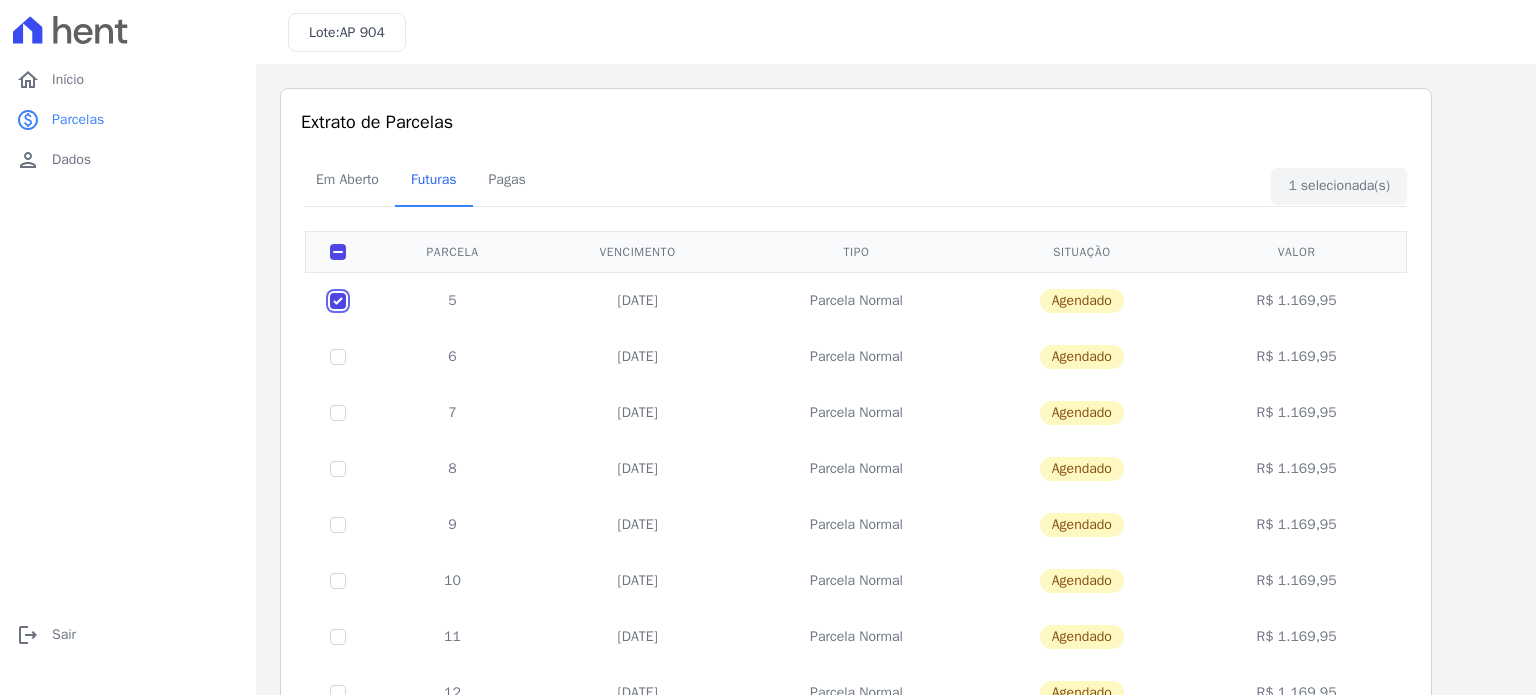click at bounding box center [338, 301] 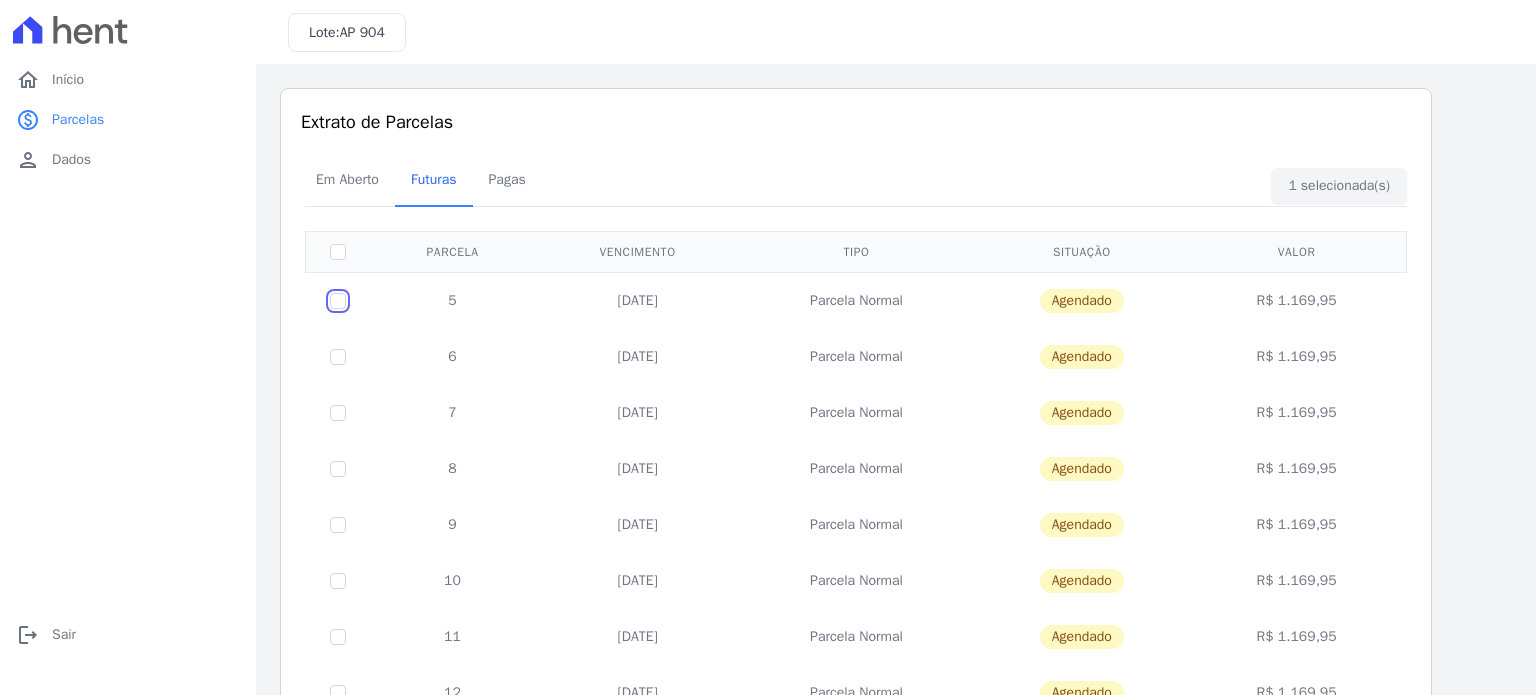 checkbox on "false" 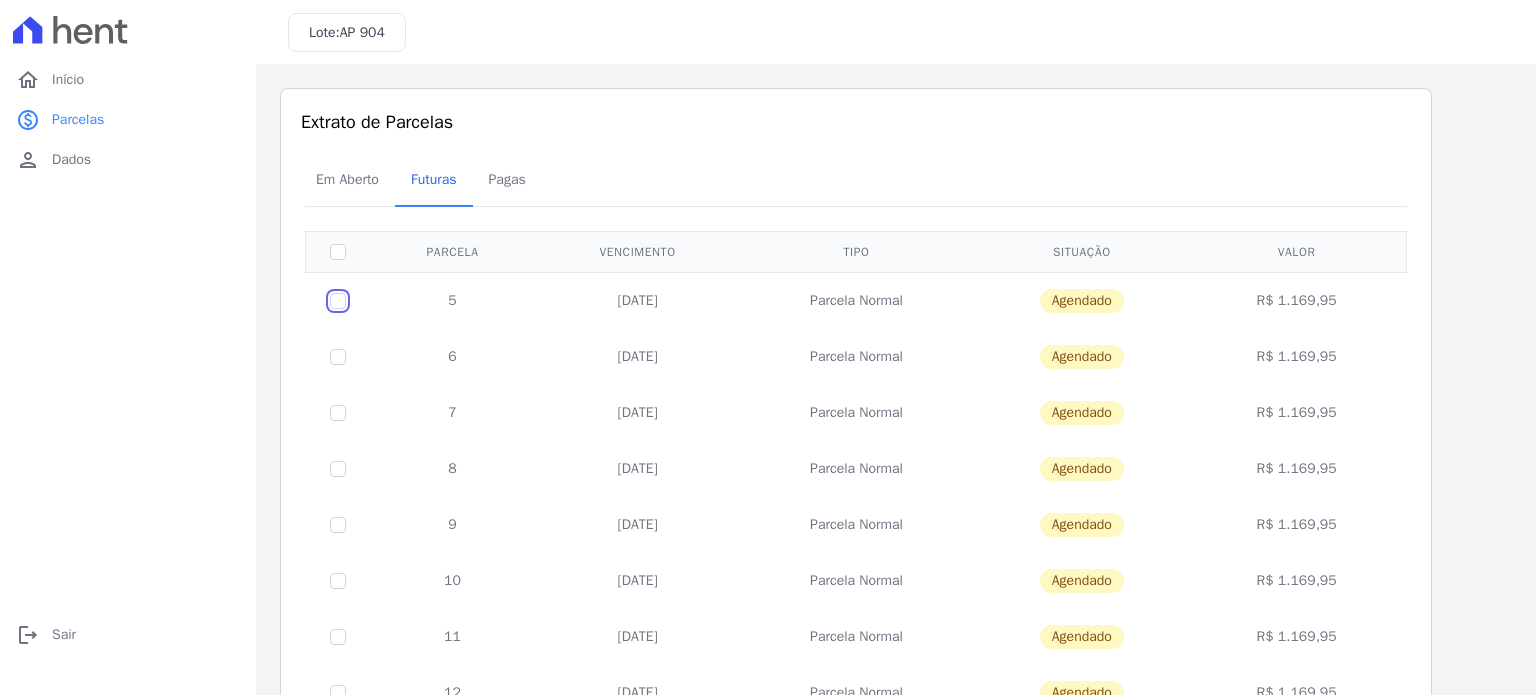 click at bounding box center (338, 301) 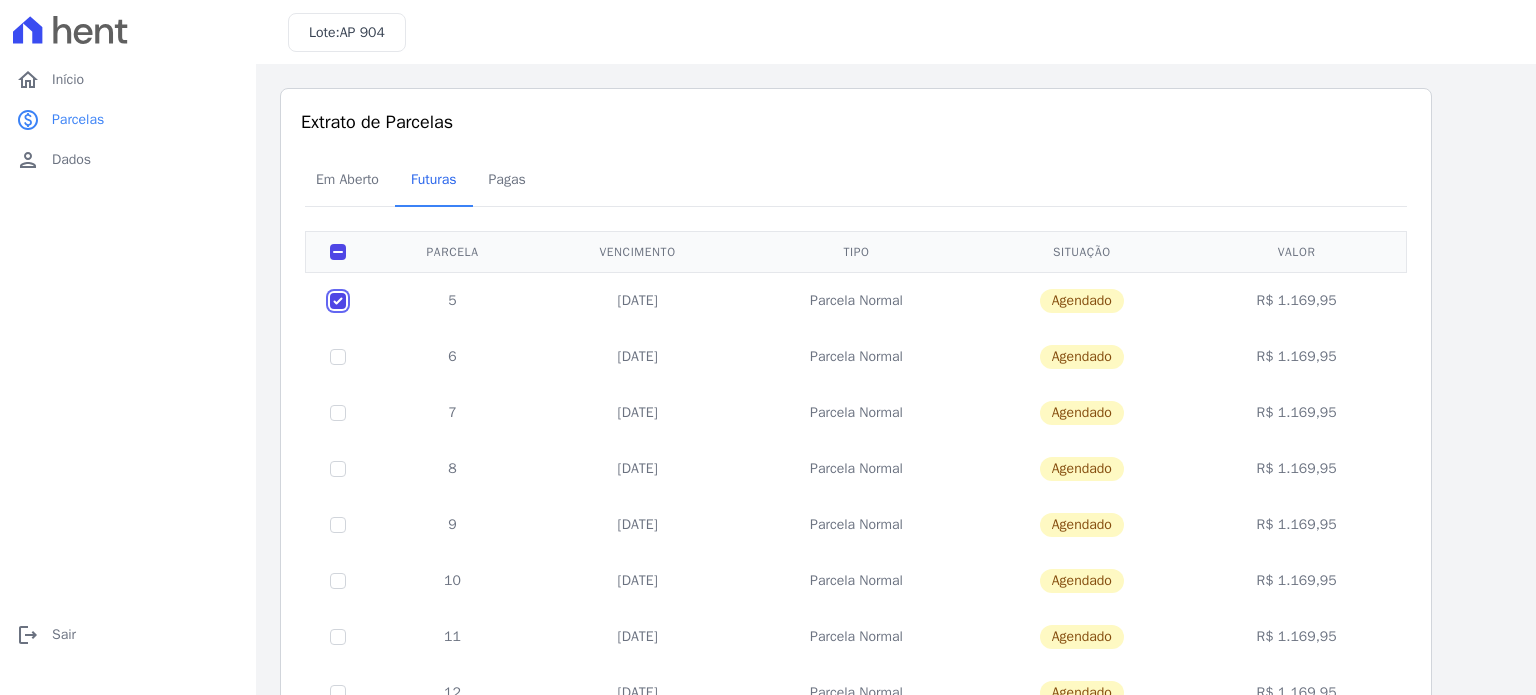 checkbox on "true" 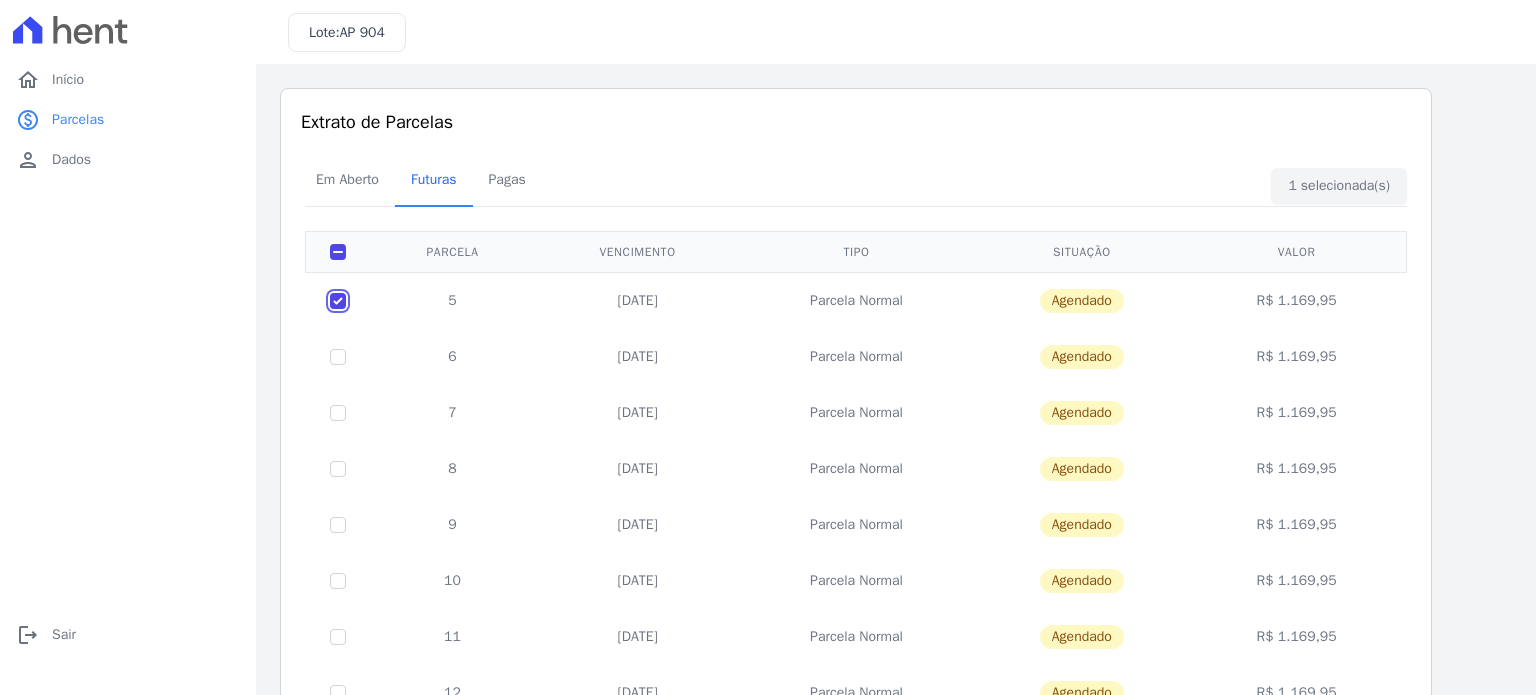 scroll, scrollTop: 0, scrollLeft: 0, axis: both 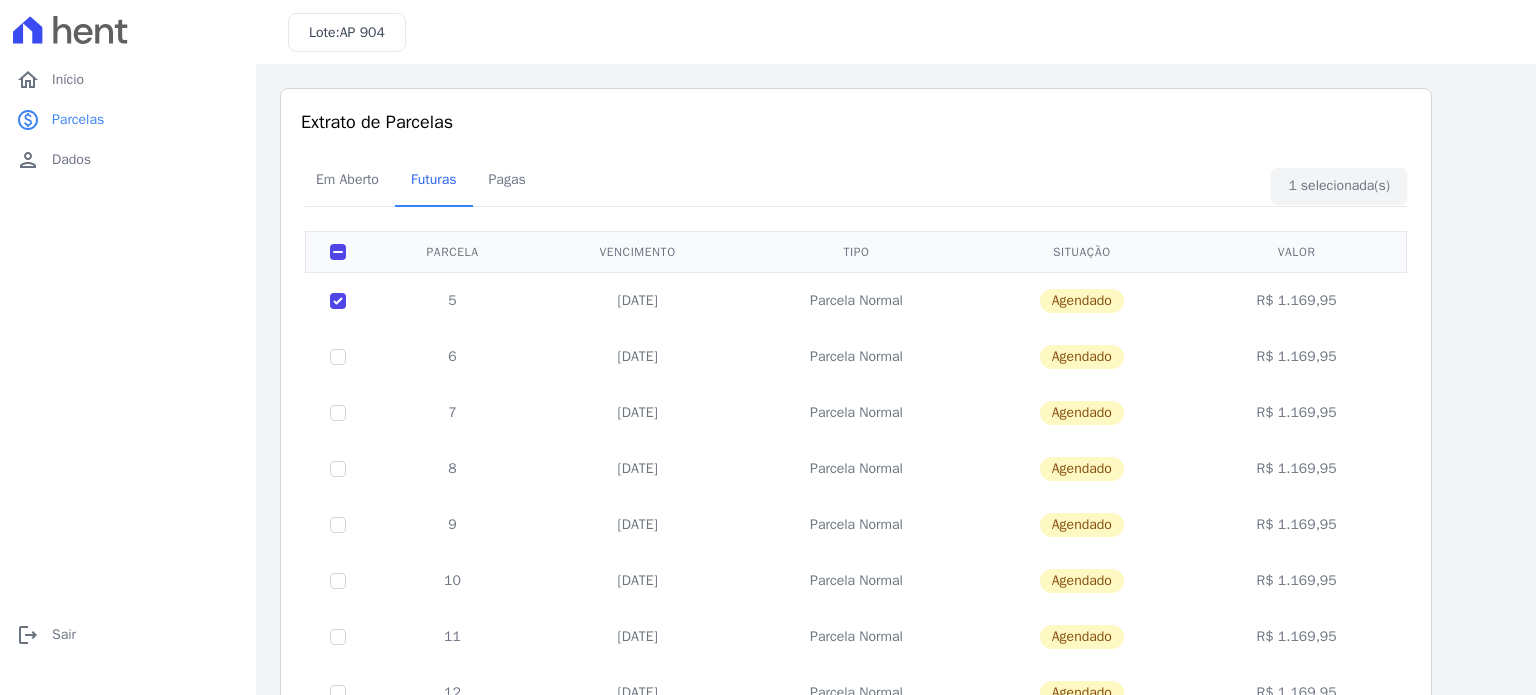 click at bounding box center [338, 300] 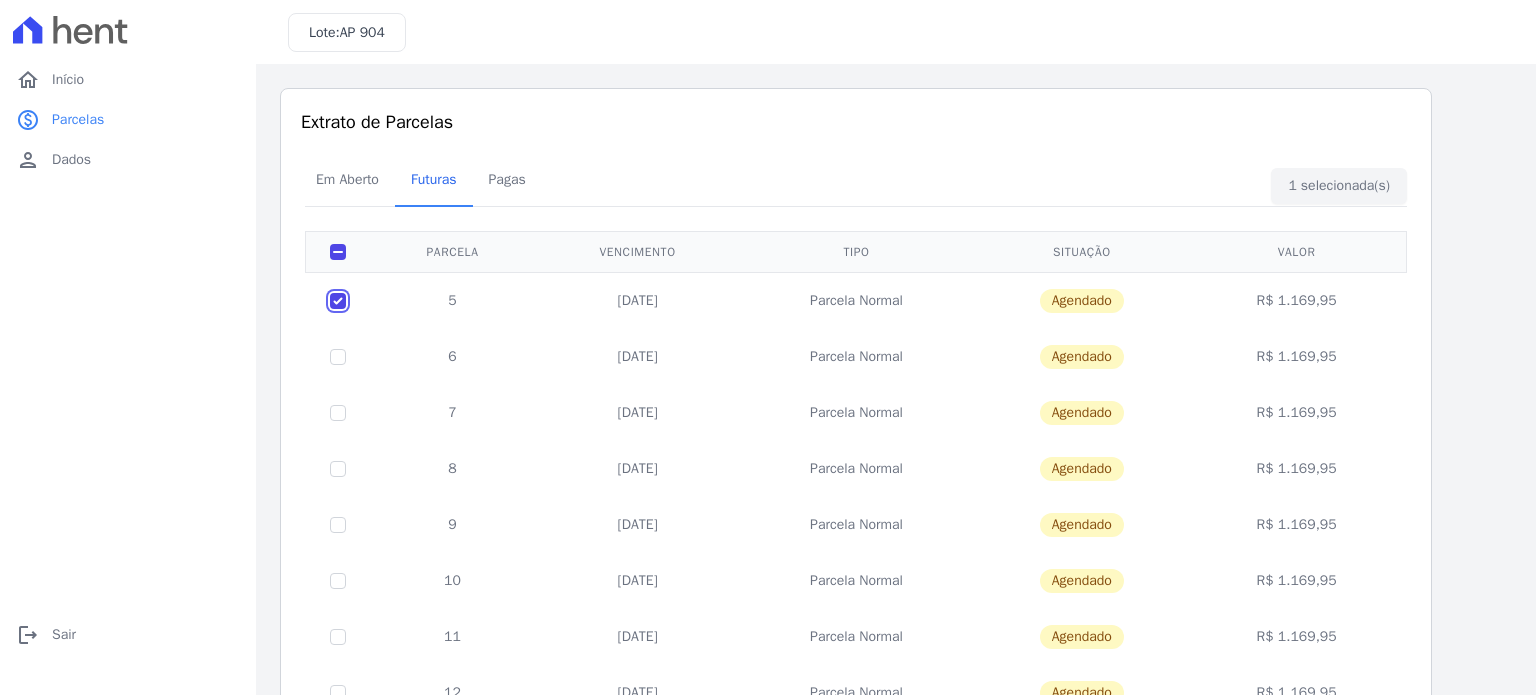 click at bounding box center [338, 301] 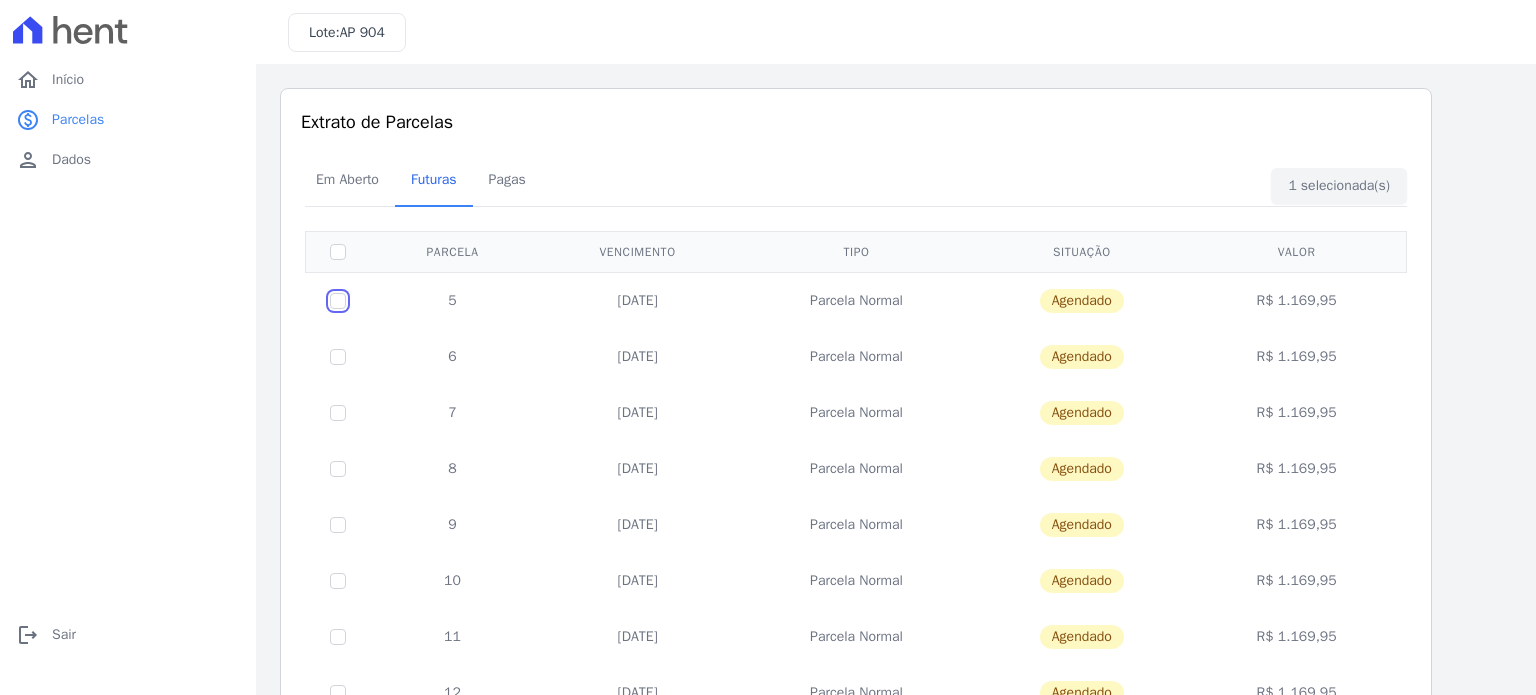 checkbox on "false" 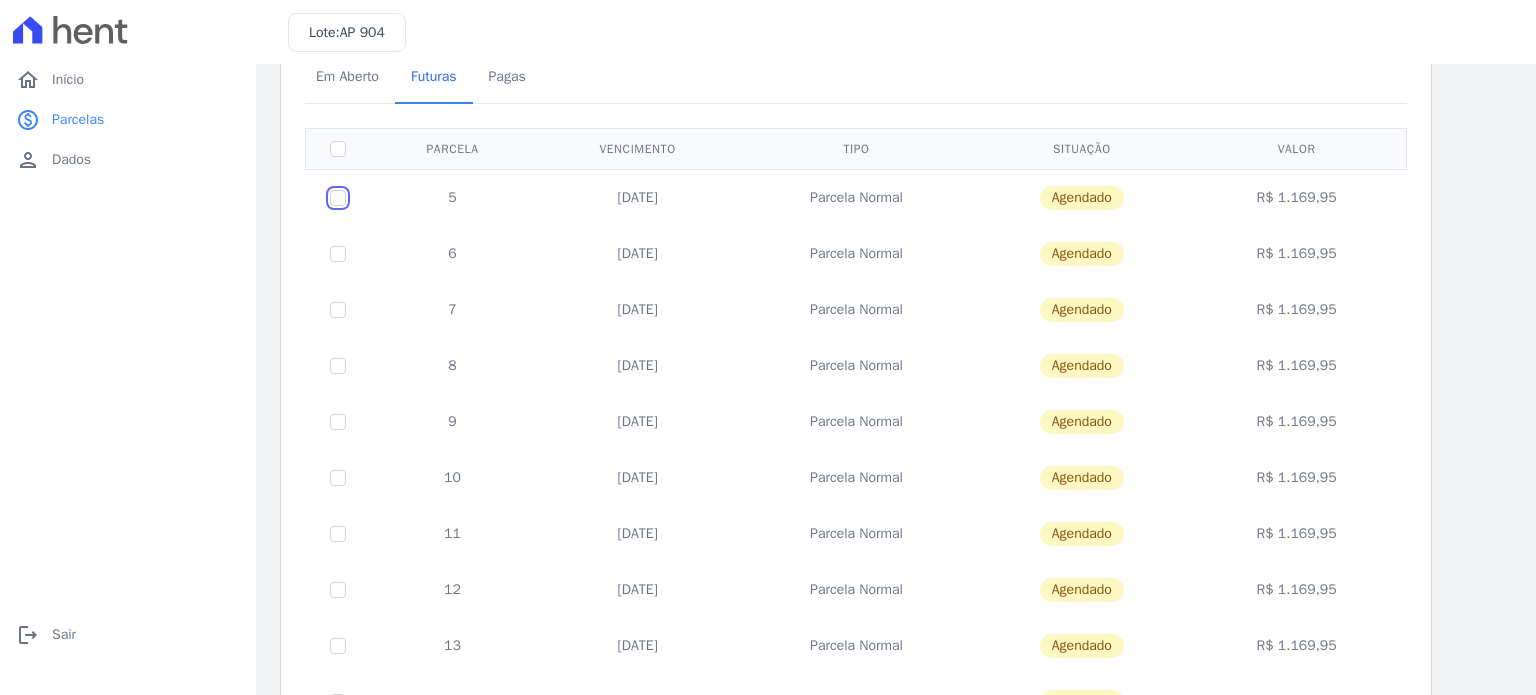 scroll, scrollTop: 100, scrollLeft: 0, axis: vertical 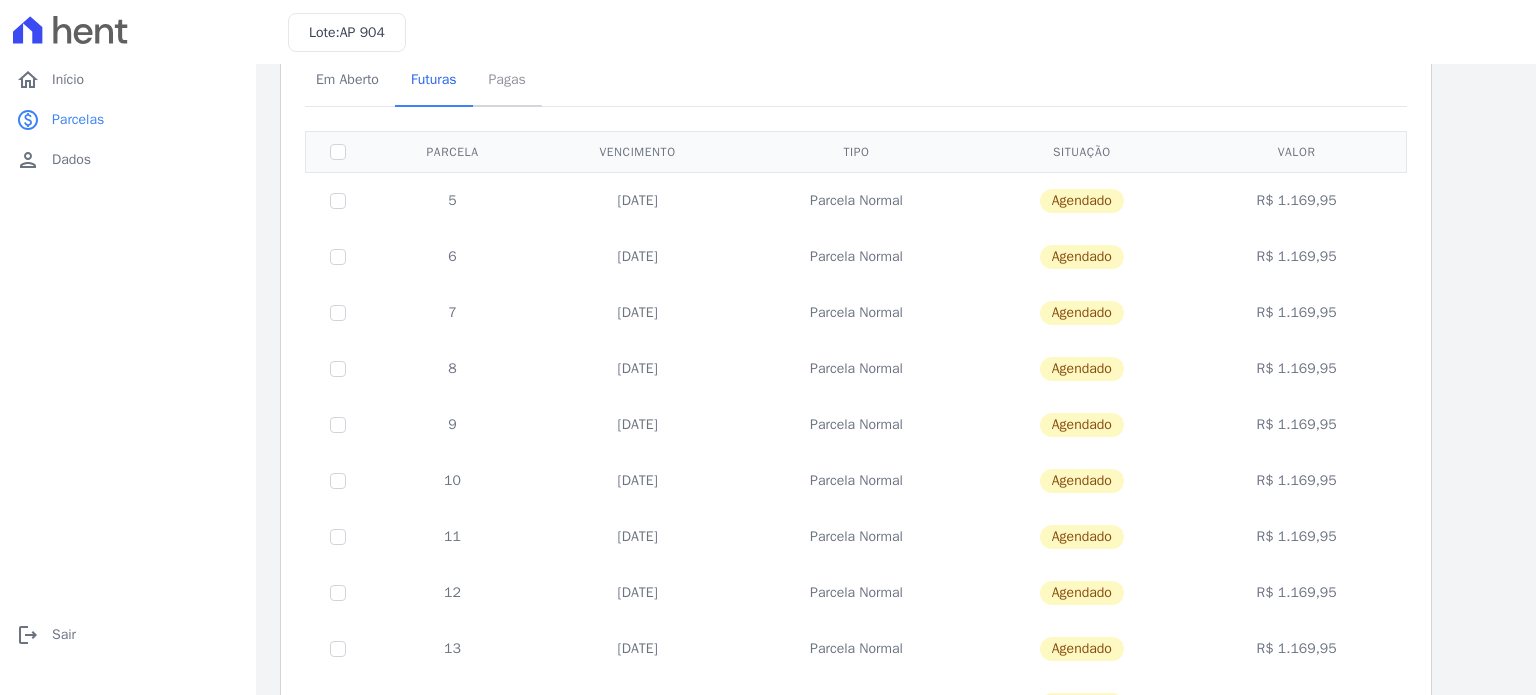 click on "Pagas" at bounding box center (507, 79) 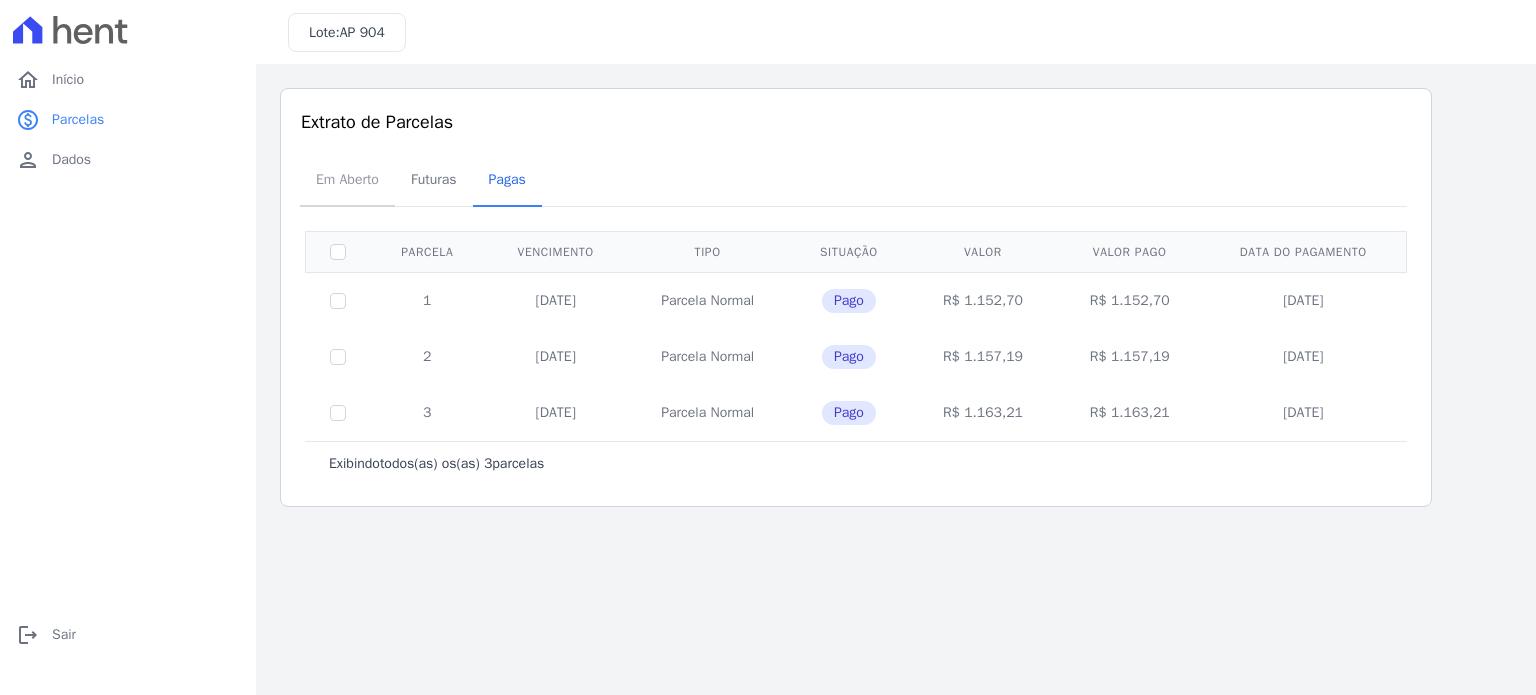 click on "Em Aberto" at bounding box center (347, 179) 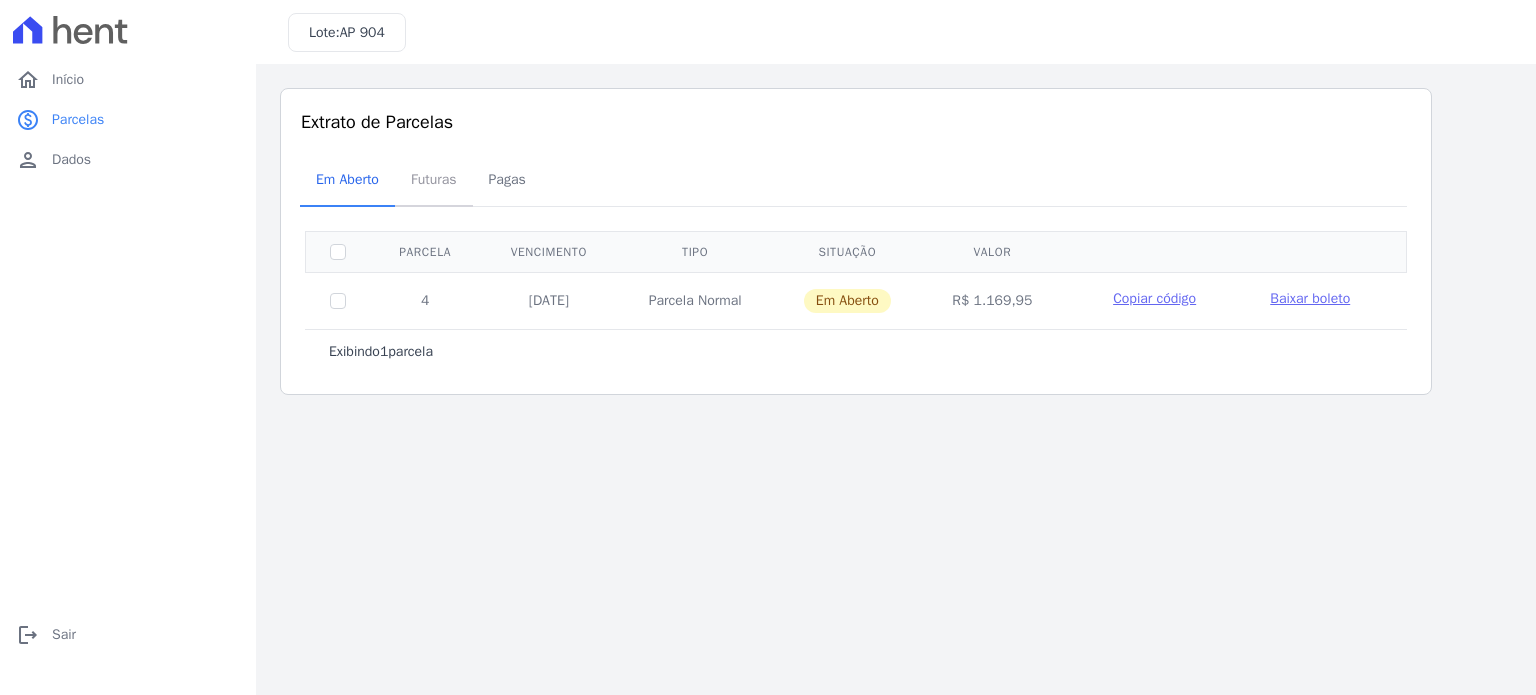 click on "Futuras" at bounding box center (434, 179) 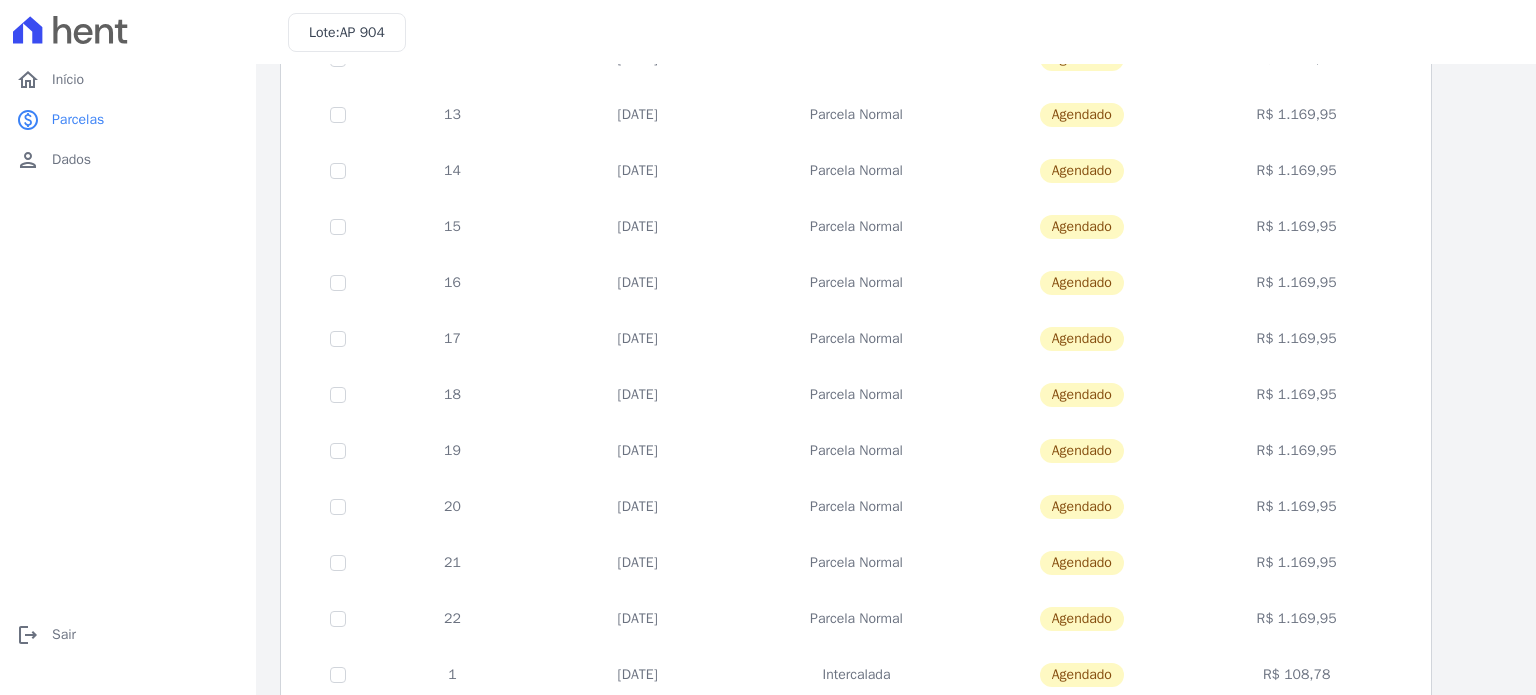 scroll, scrollTop: 729, scrollLeft: 0, axis: vertical 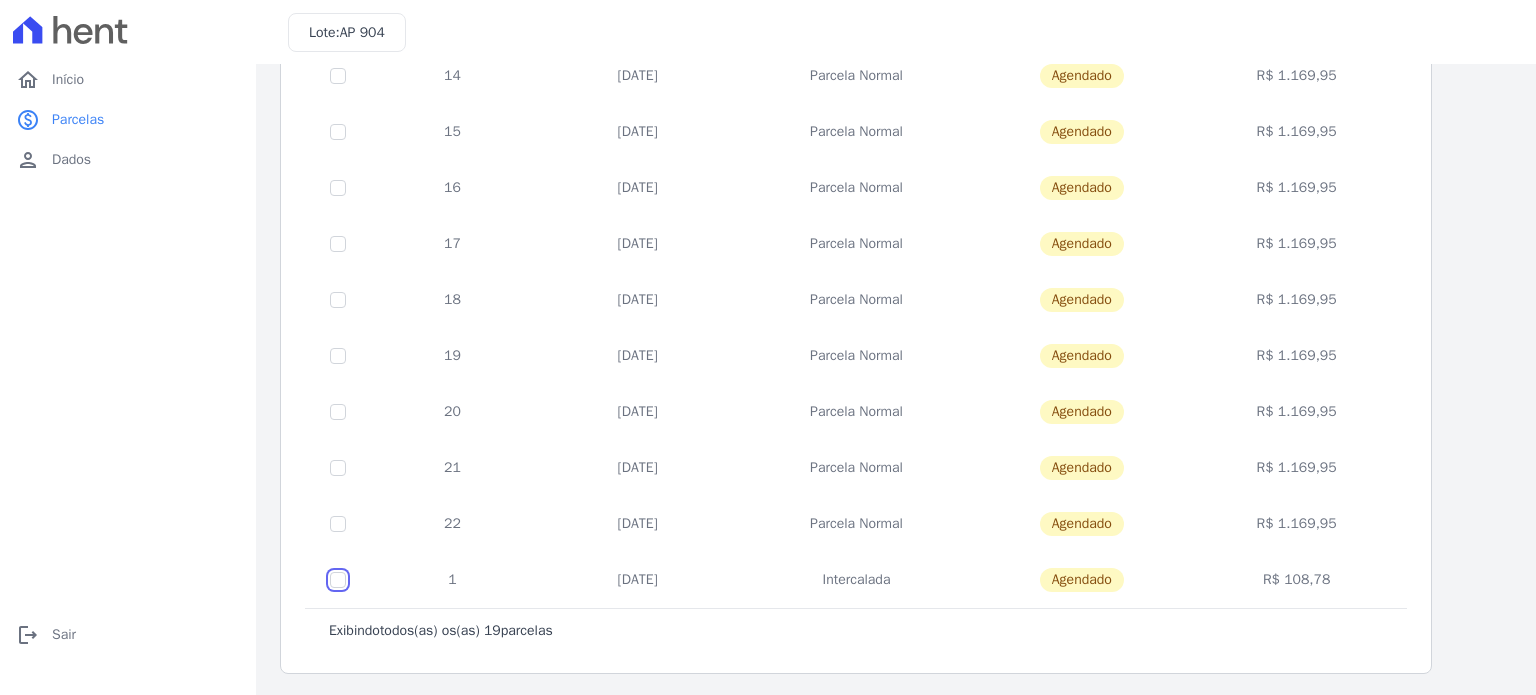 click at bounding box center [338, -428] 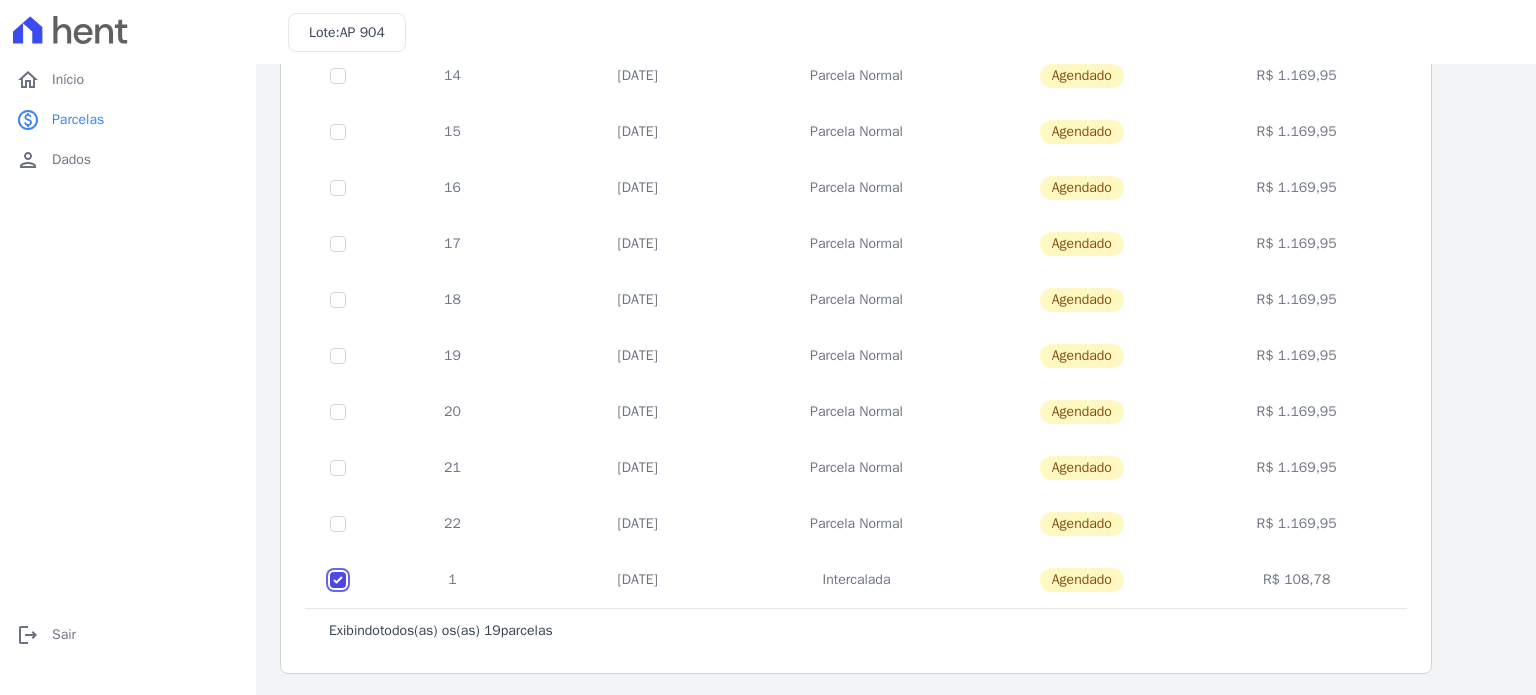 checkbox on "true" 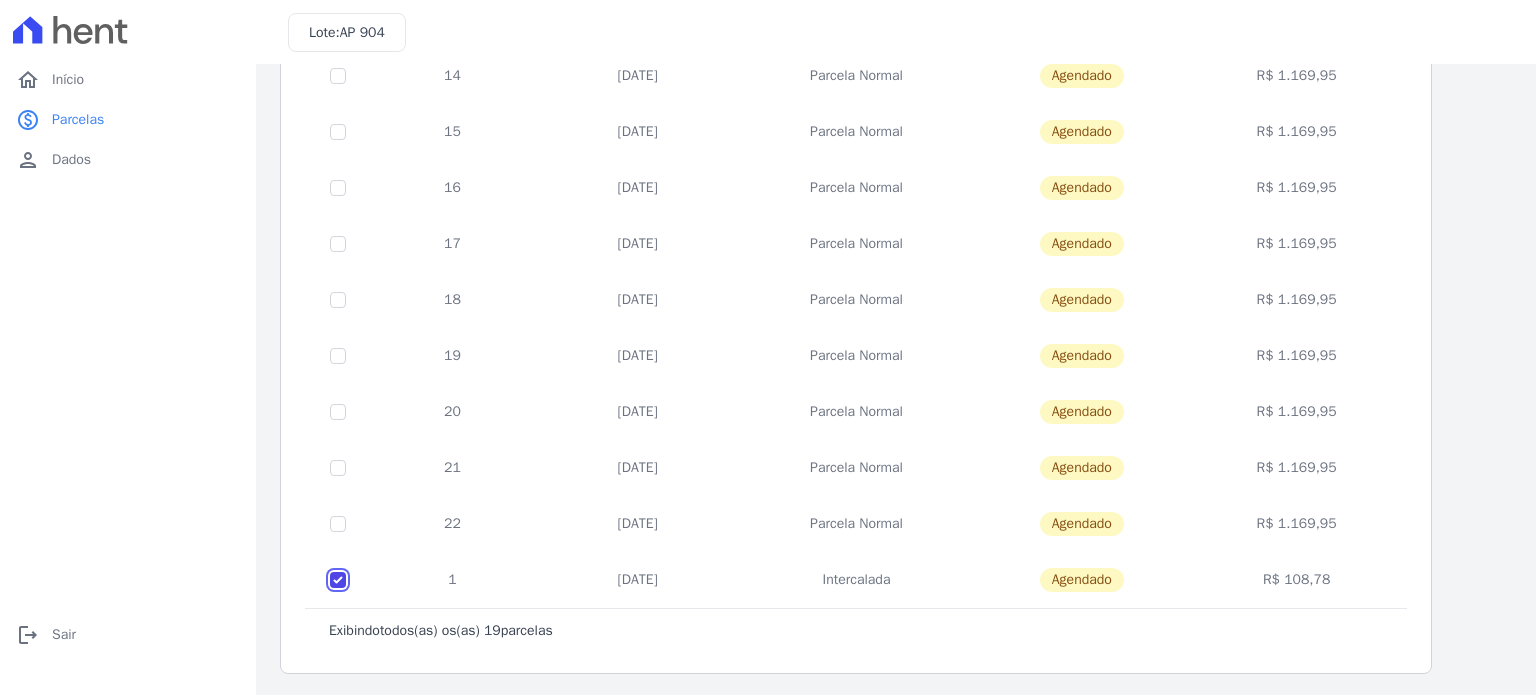 click at bounding box center [338, -428] 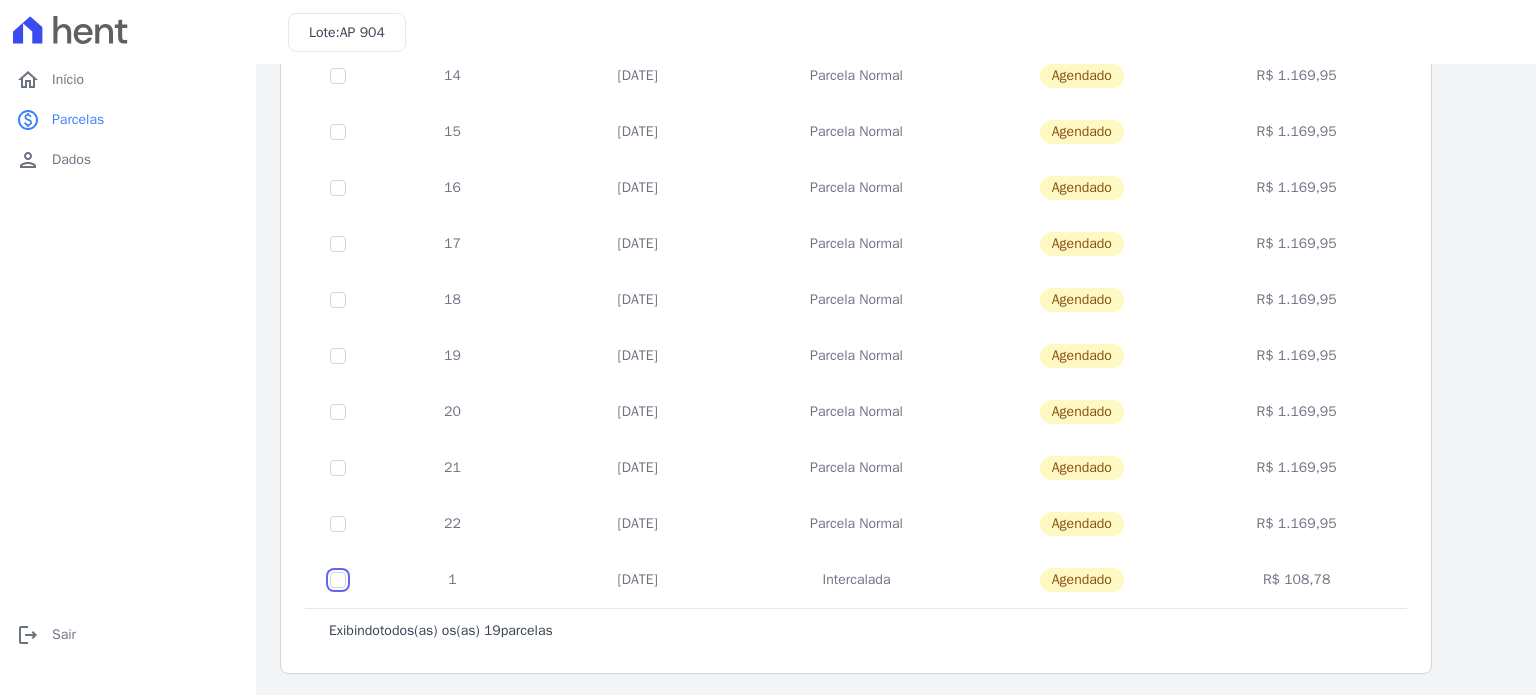 checkbox on "false" 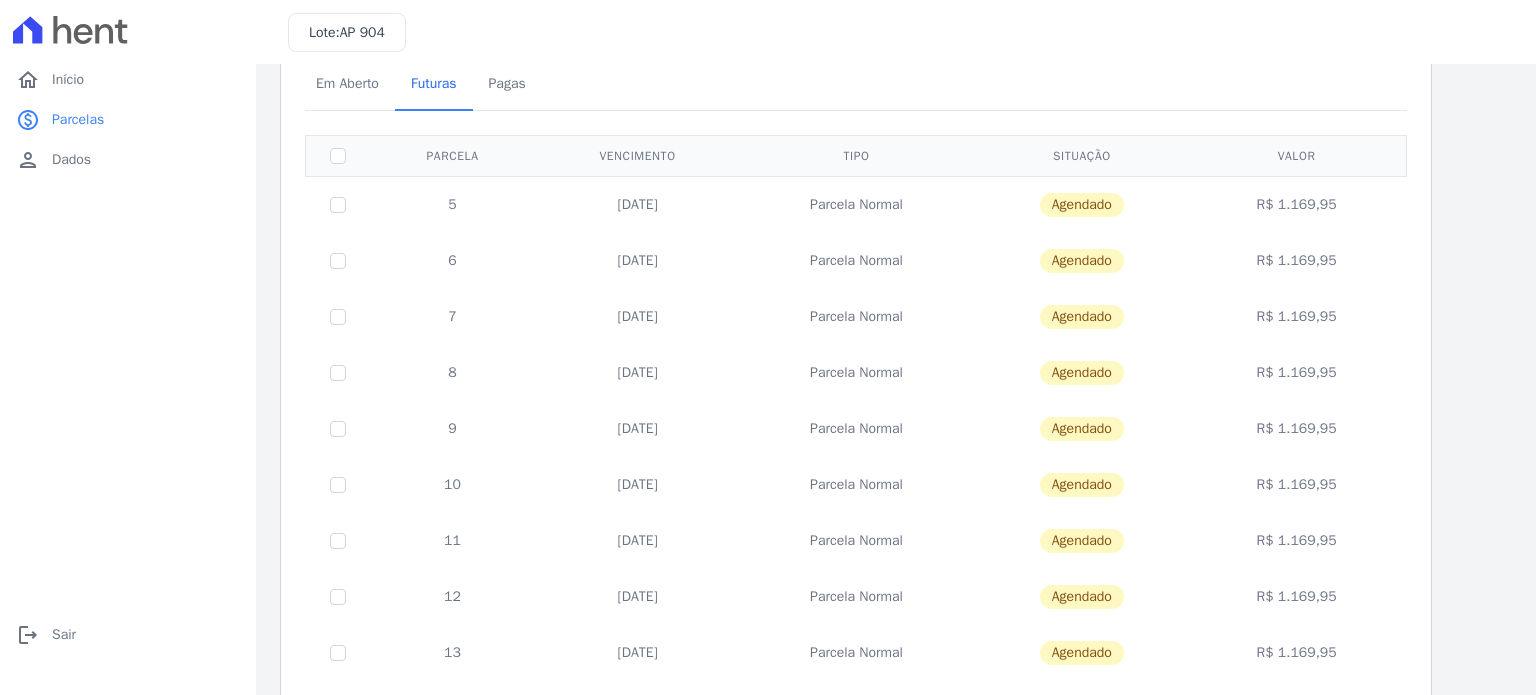 scroll, scrollTop: 0, scrollLeft: 0, axis: both 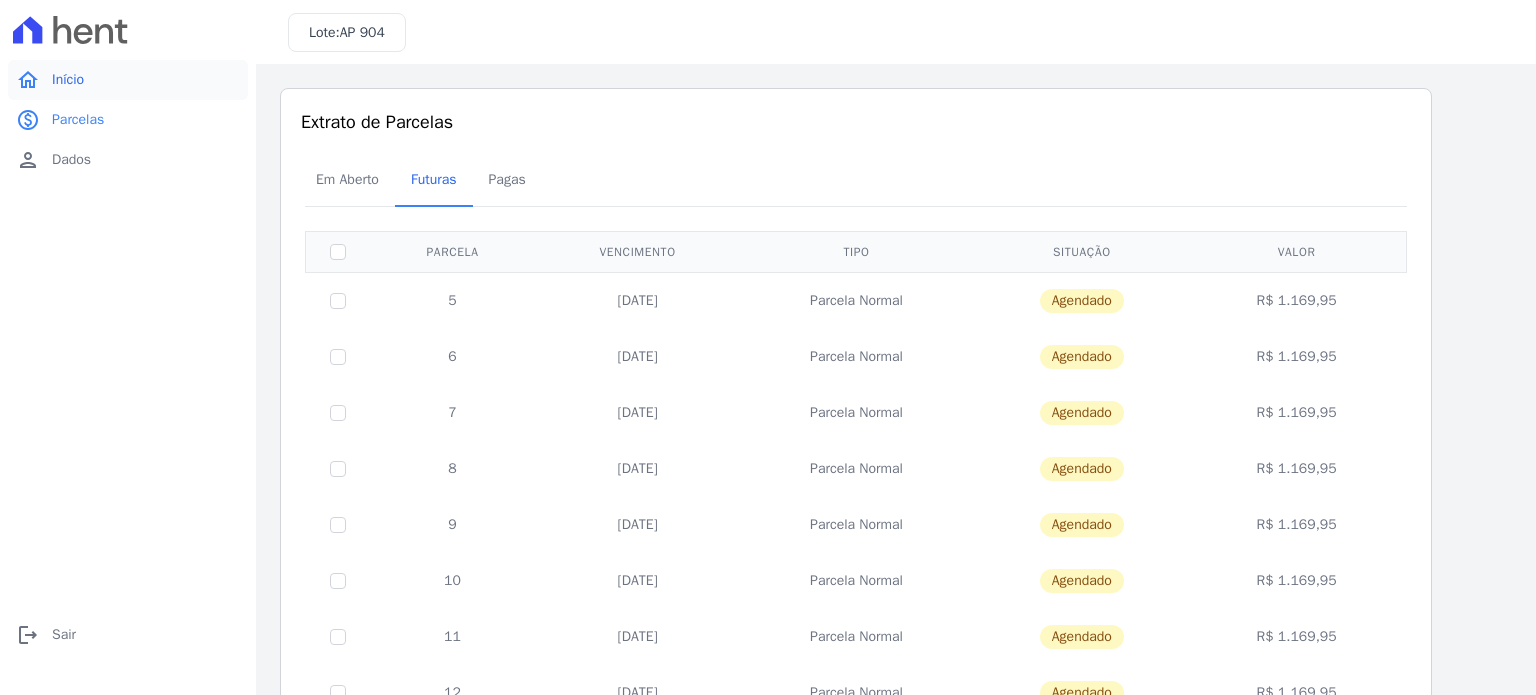 click on "Início" at bounding box center [68, 80] 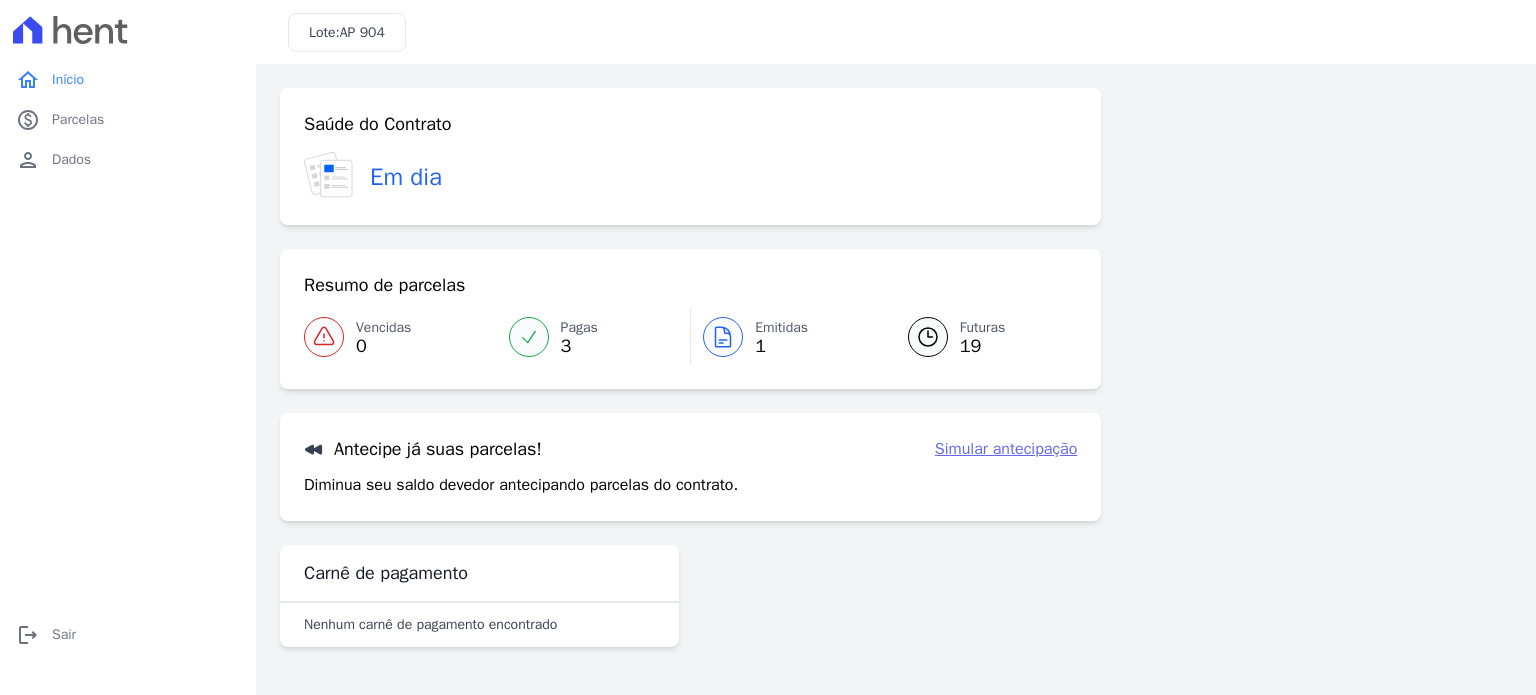 click on "Simular antecipação" at bounding box center (1006, 449) 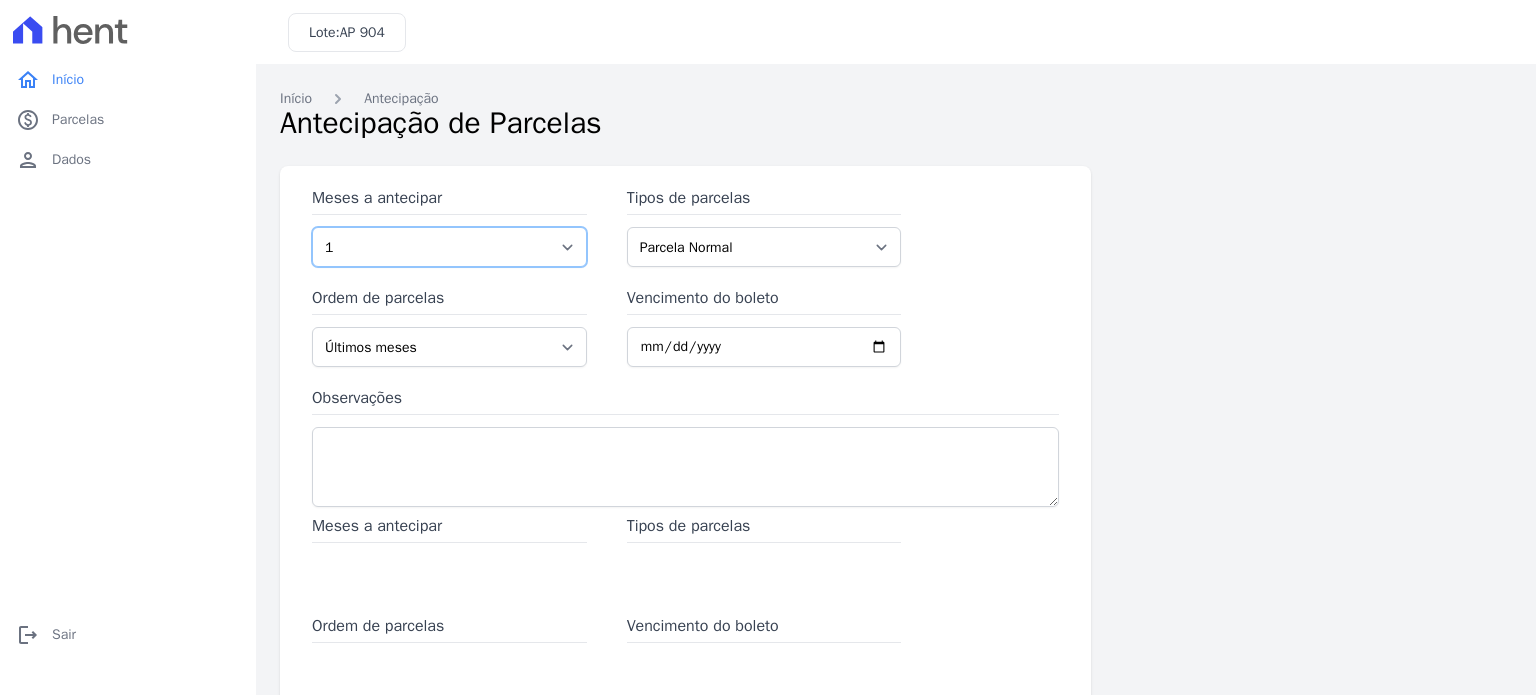 click on "1
2
3
4
5
6
7
8
9
10
11
12
13
14
15
16
17
18
19
20
21
22
23" at bounding box center [449, 247] 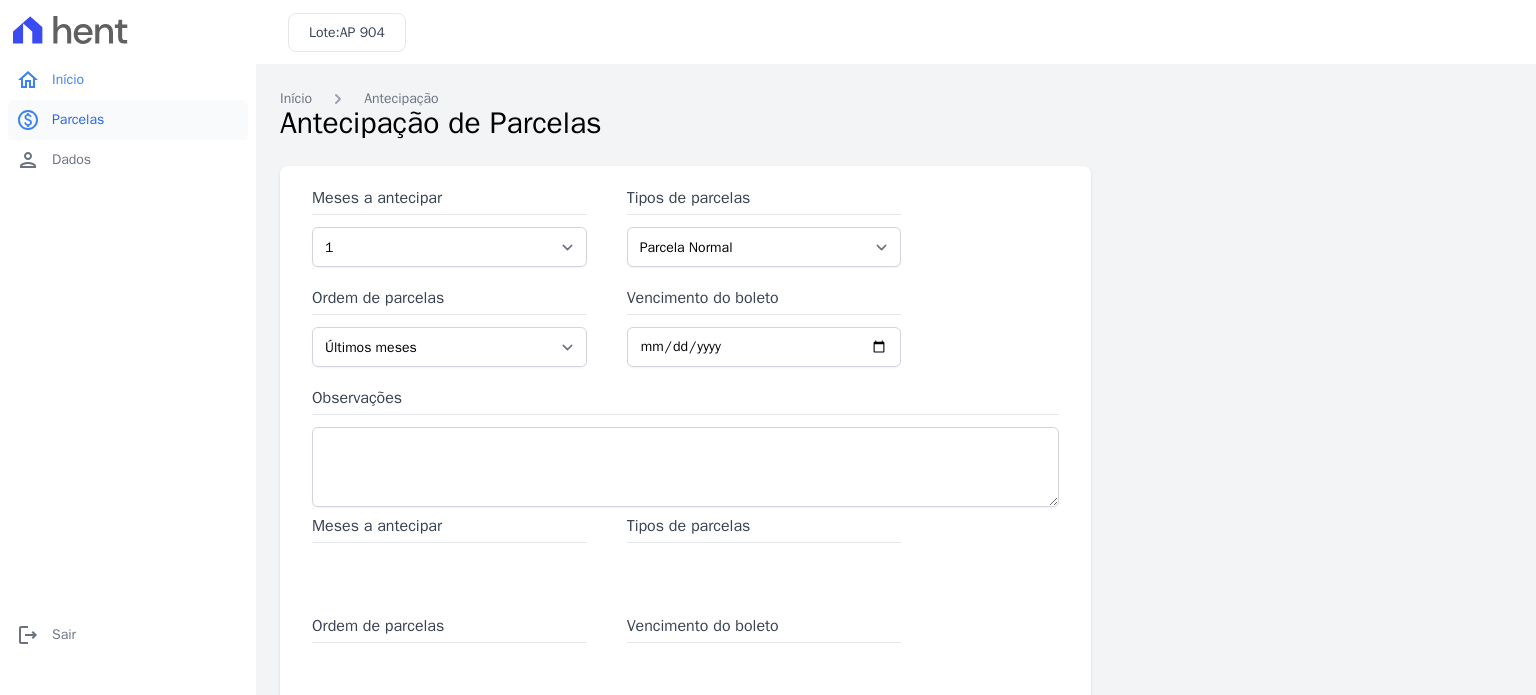 click on "Parcelas" at bounding box center (78, 120) 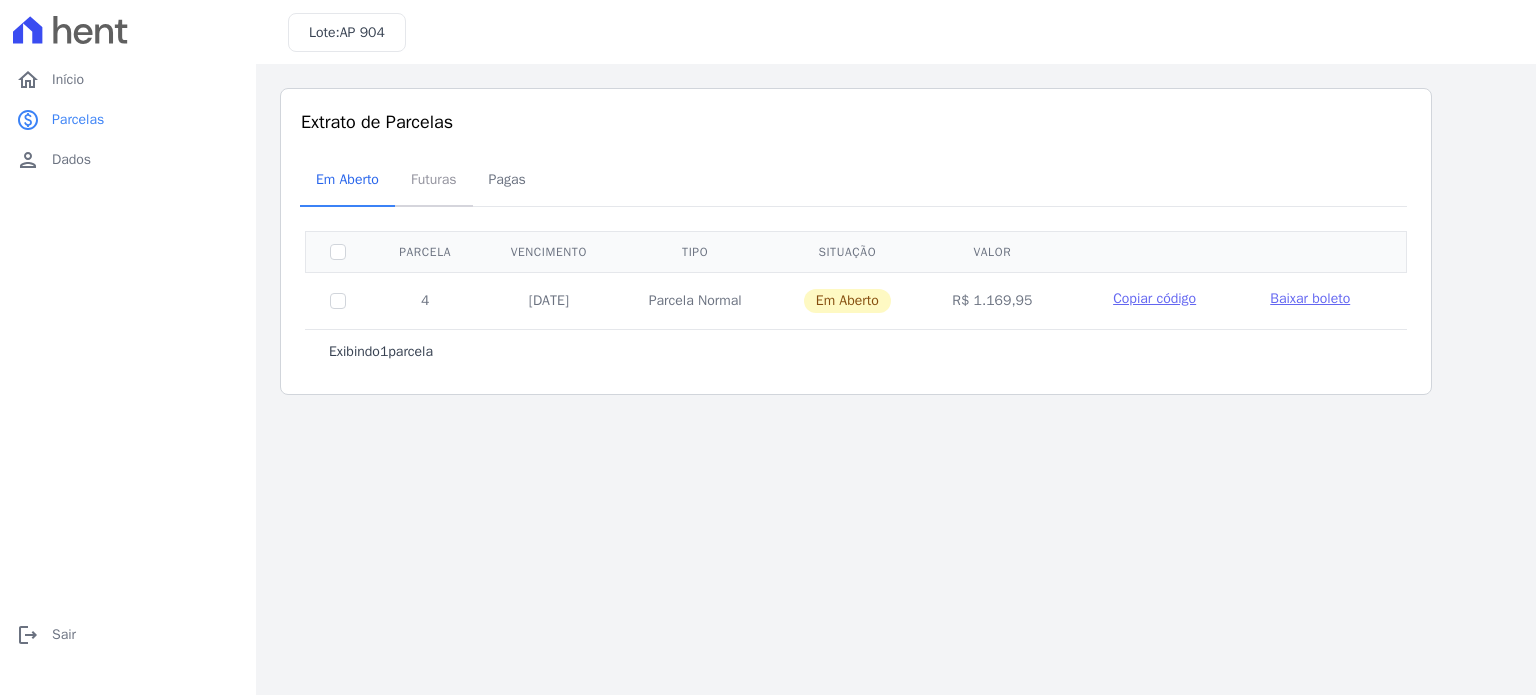 click on "Futuras" at bounding box center [434, 179] 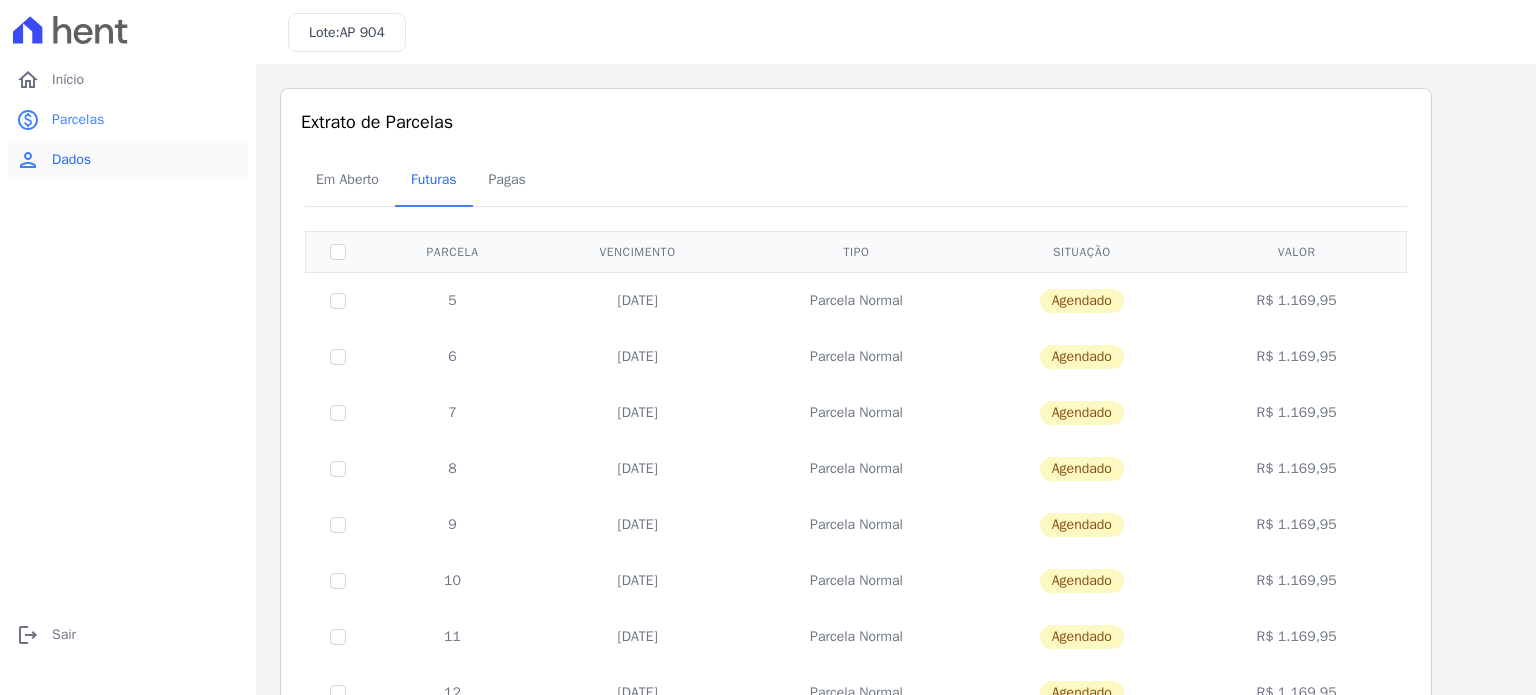 click on "Dados" at bounding box center (71, 160) 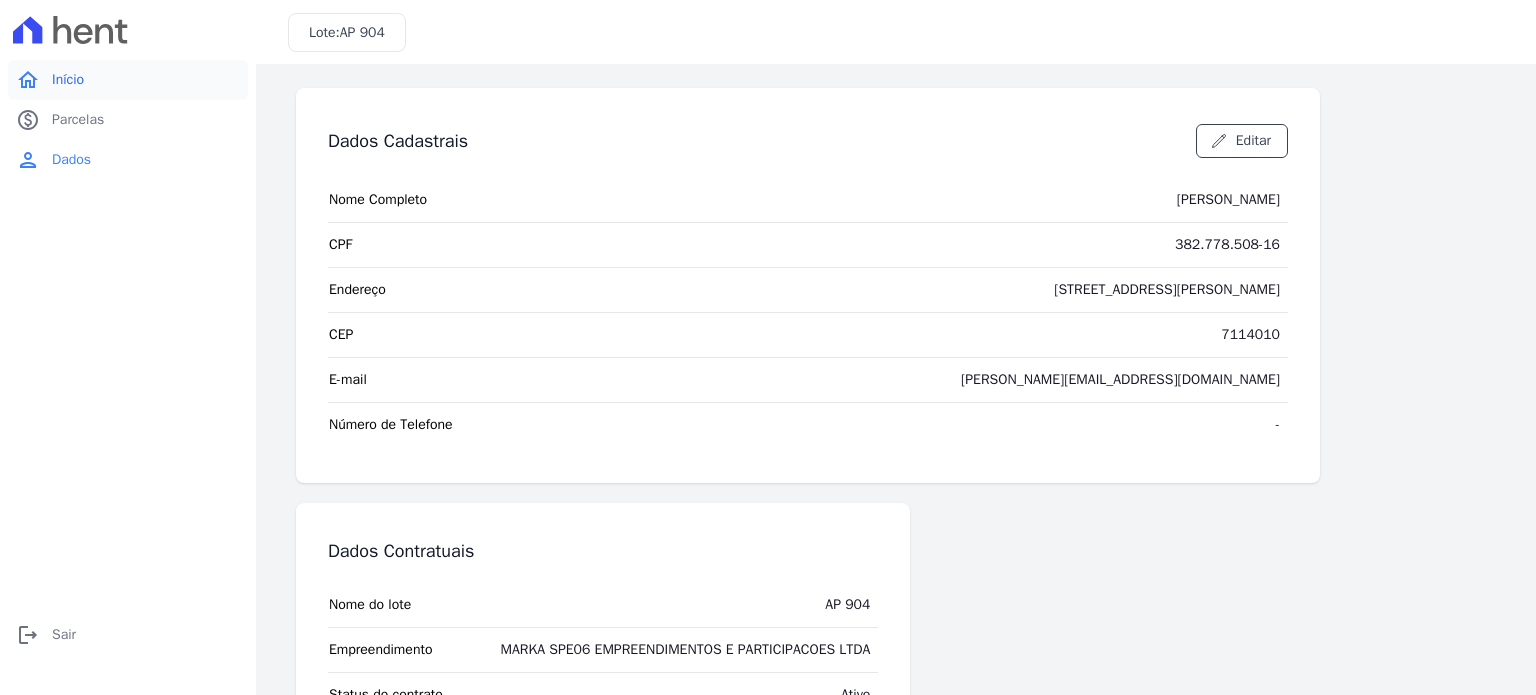 click on "Início" at bounding box center [68, 80] 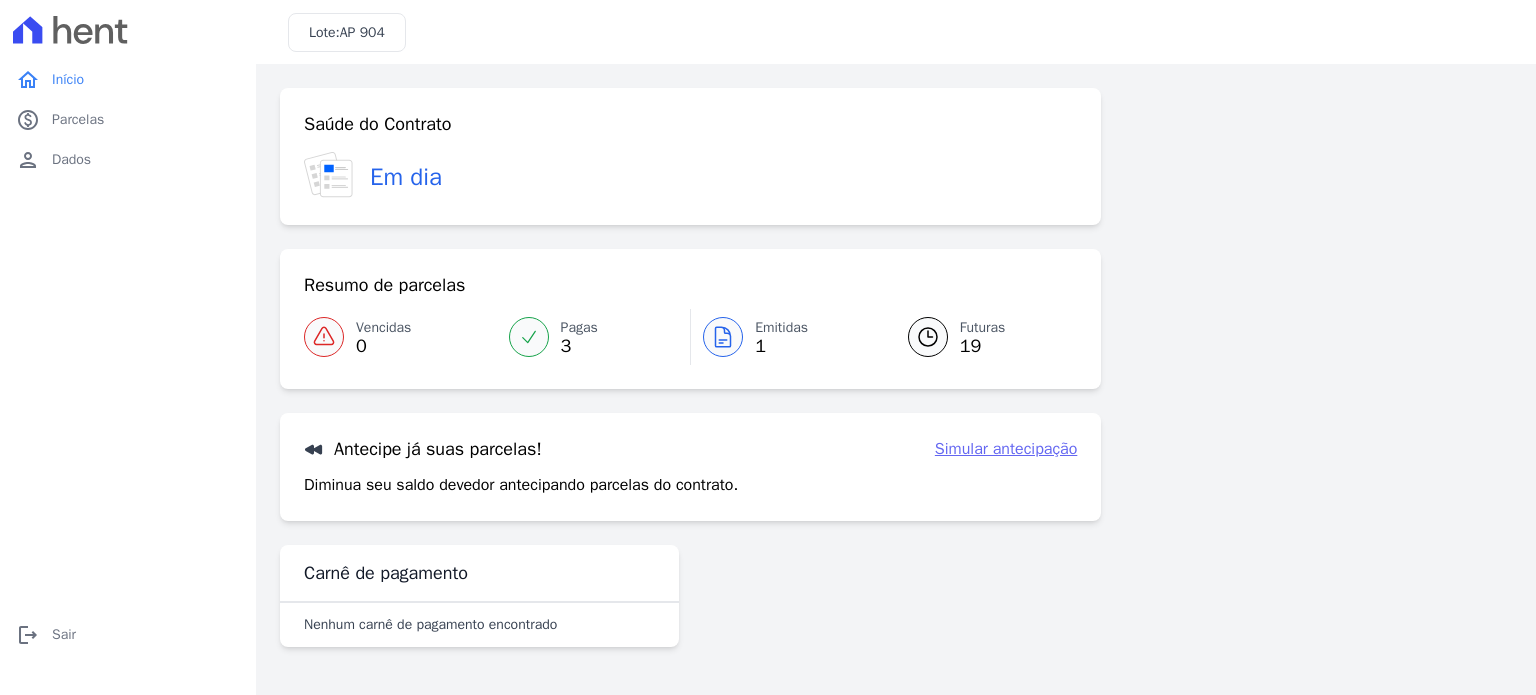 click on "Simular antecipação" at bounding box center (1006, 449) 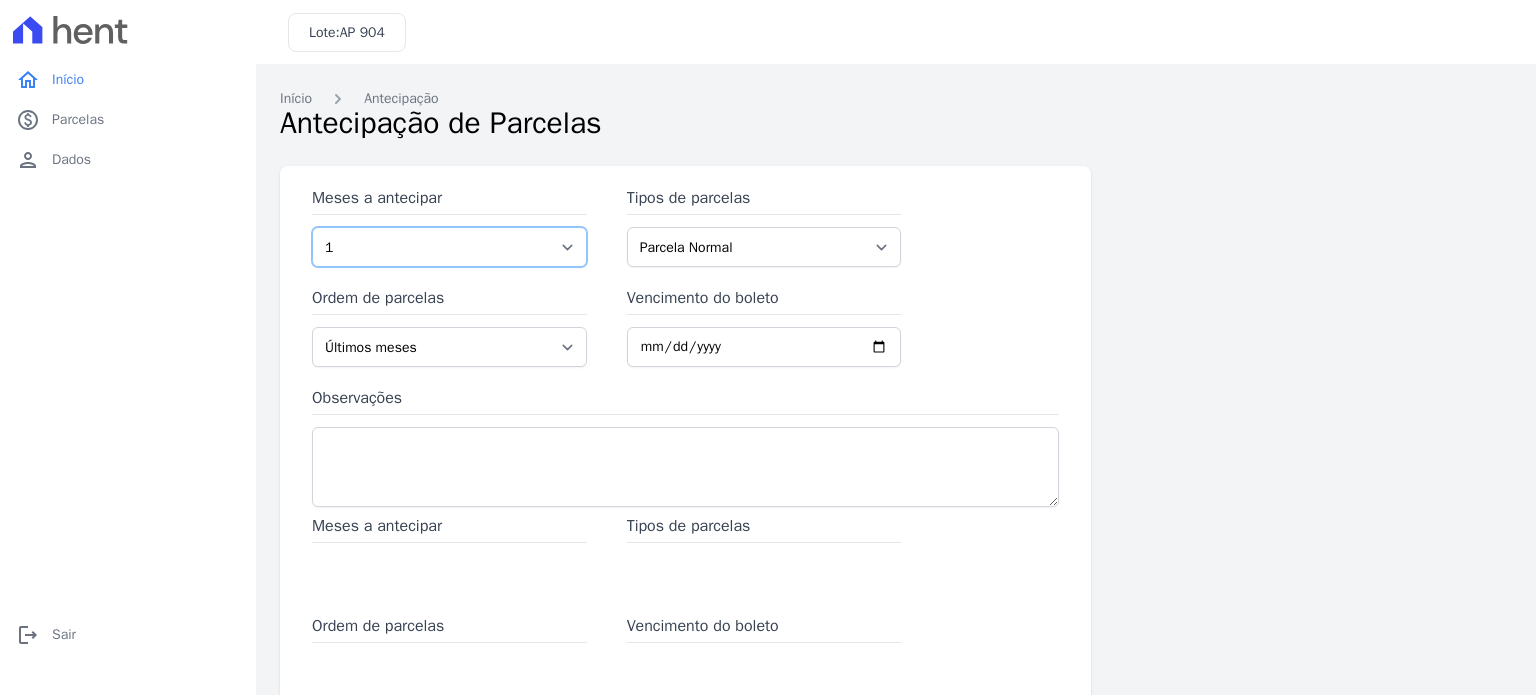 click on "1
2
3
4
5
6
7
8
9
10
11
12
13
14
15
16
17
18
19
20
21
22
23" at bounding box center [449, 247] 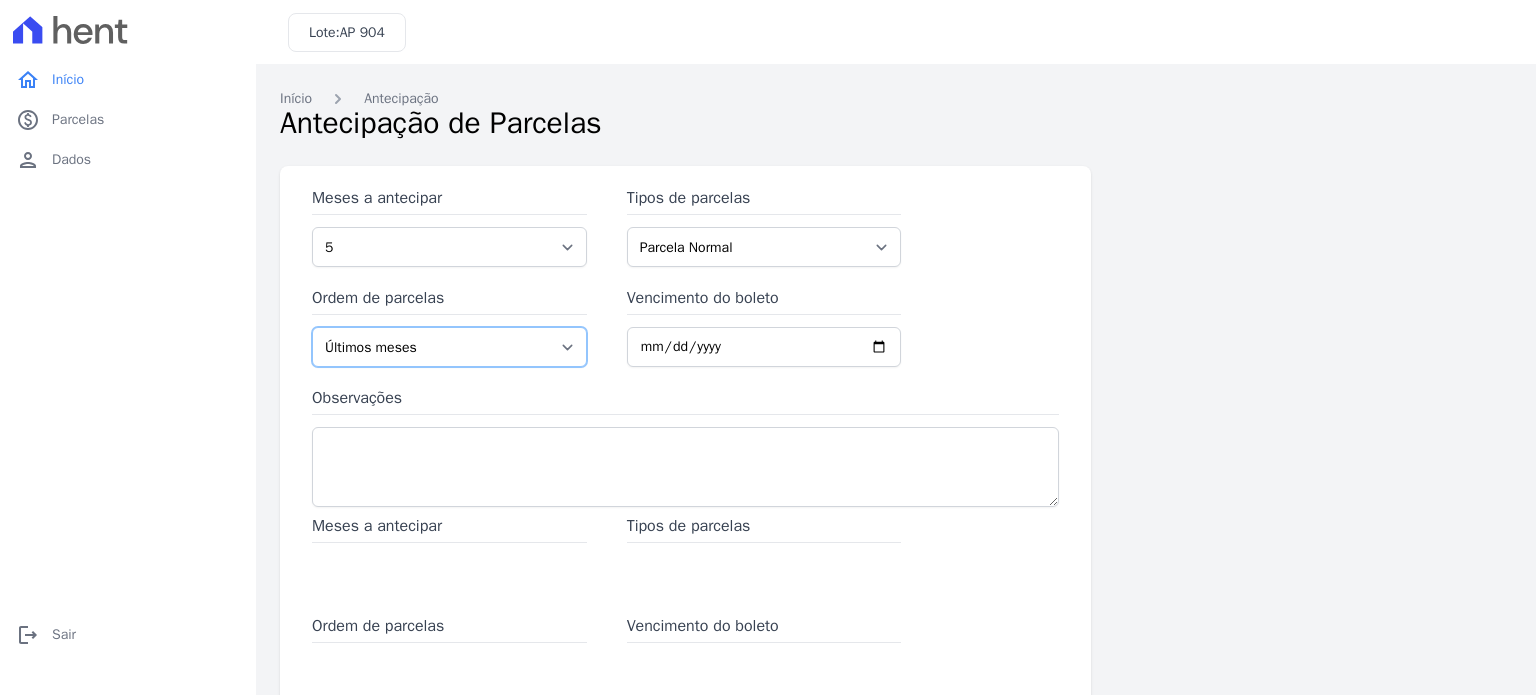 click on "Últimos meses
Primeiros meses" at bounding box center [449, 347] 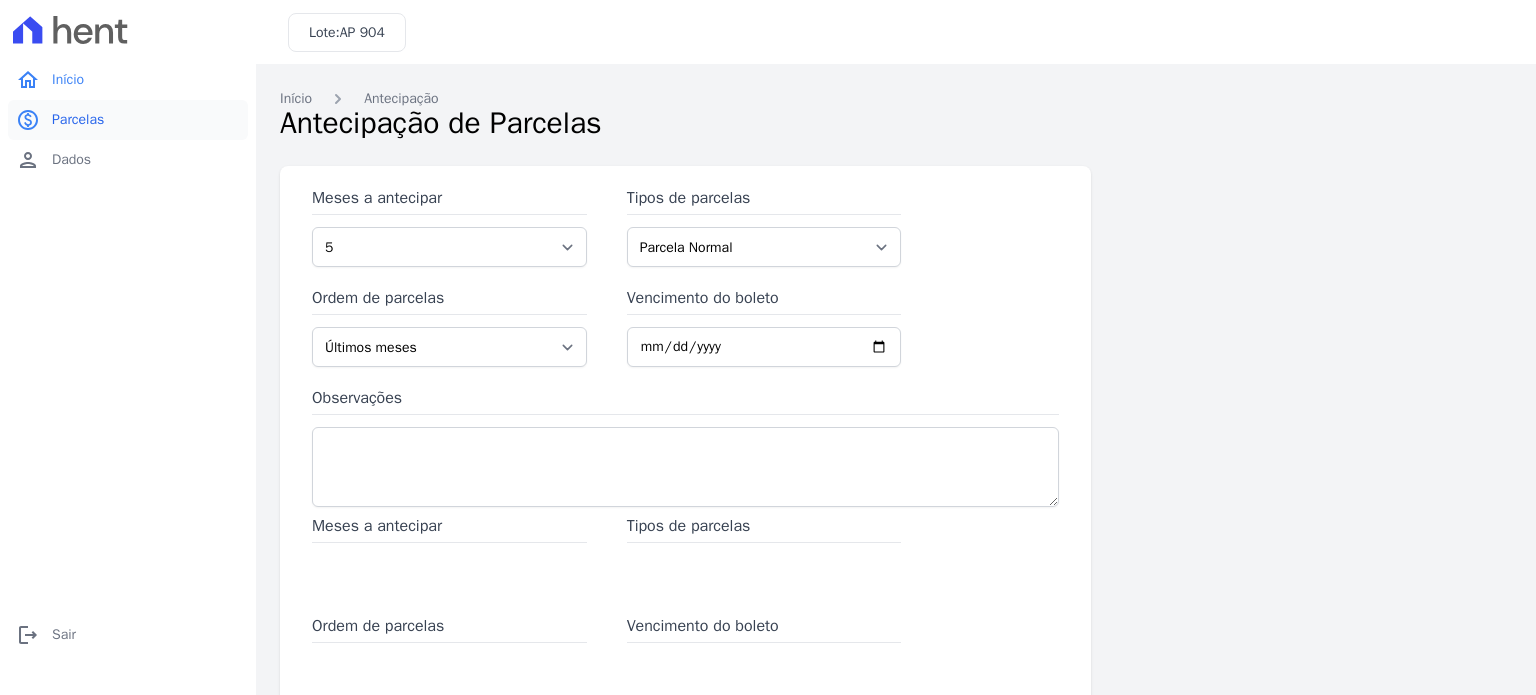 click on "Parcelas" at bounding box center [78, 120] 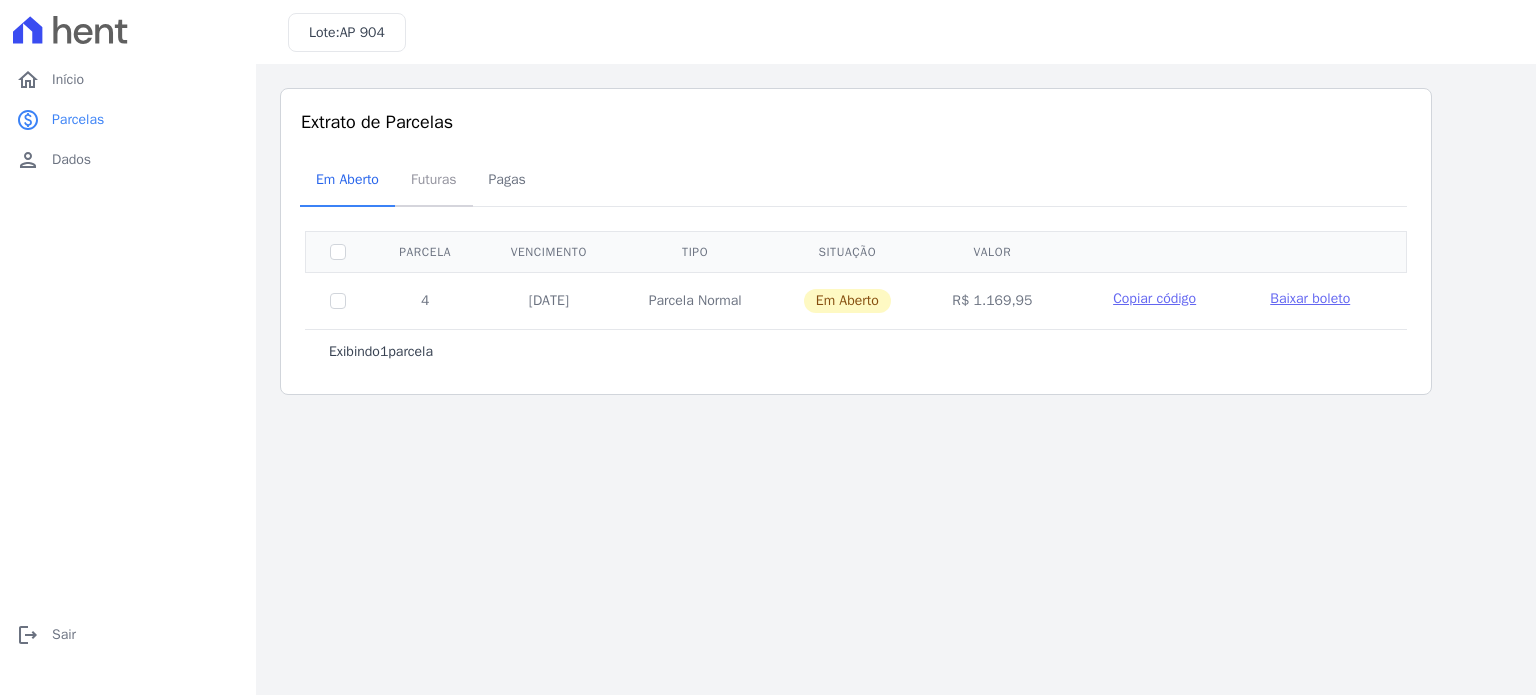 click on "Futuras" at bounding box center (434, 179) 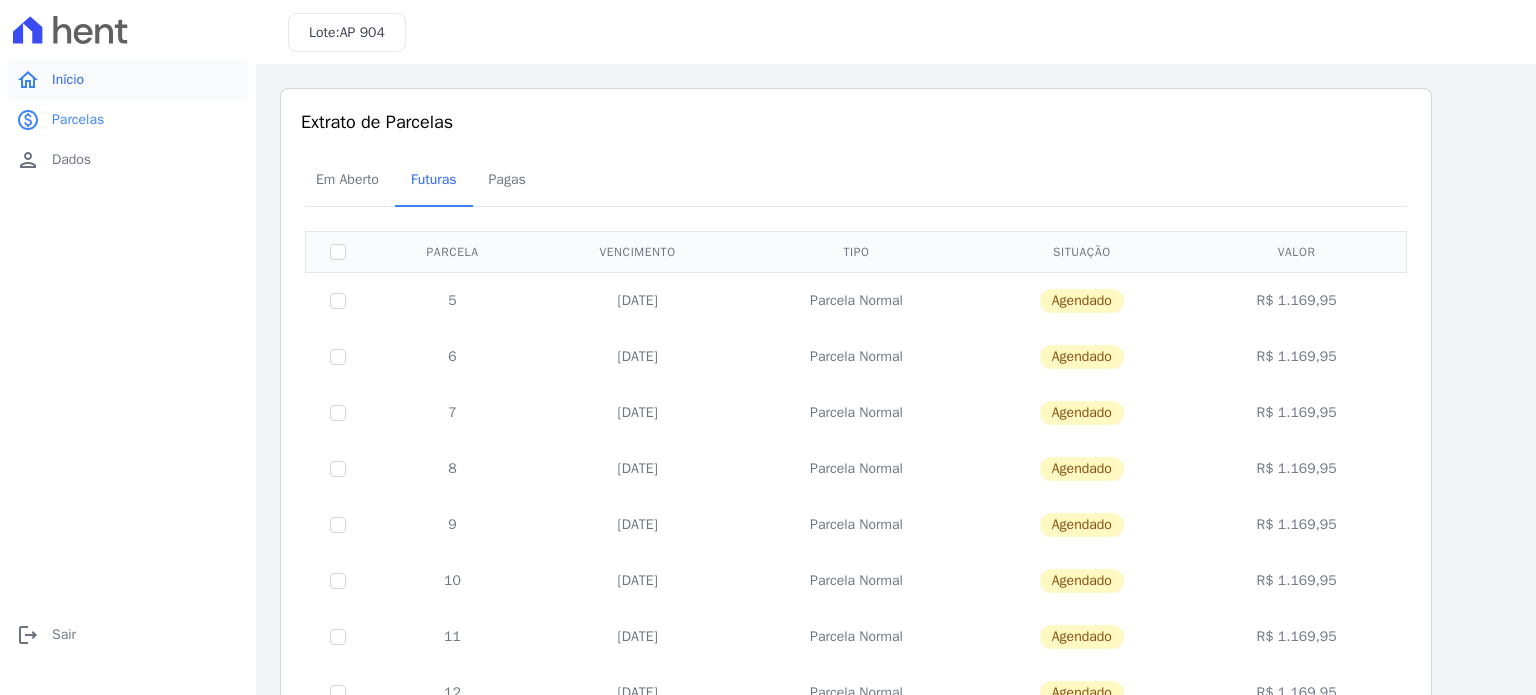 click on "Início" at bounding box center (68, 80) 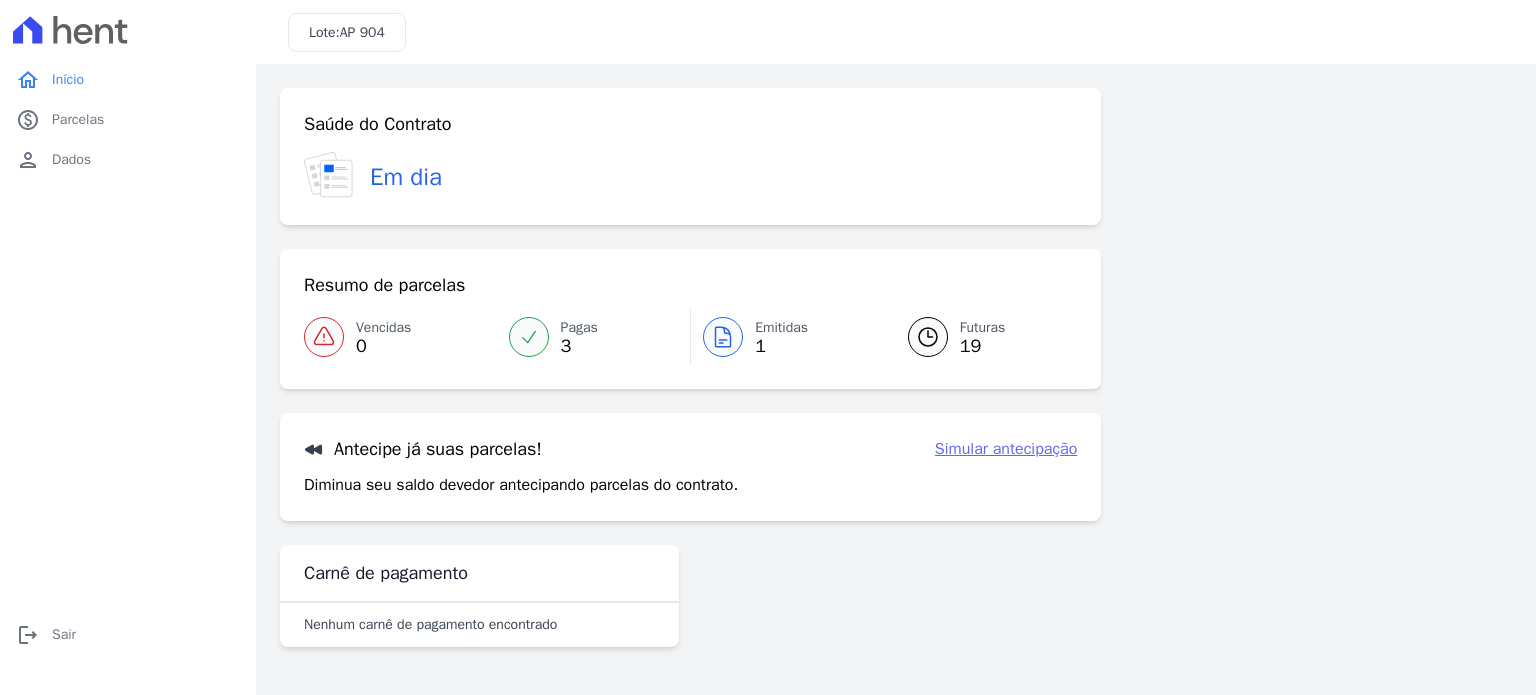 click on "Simular antecipação" at bounding box center (1006, 449) 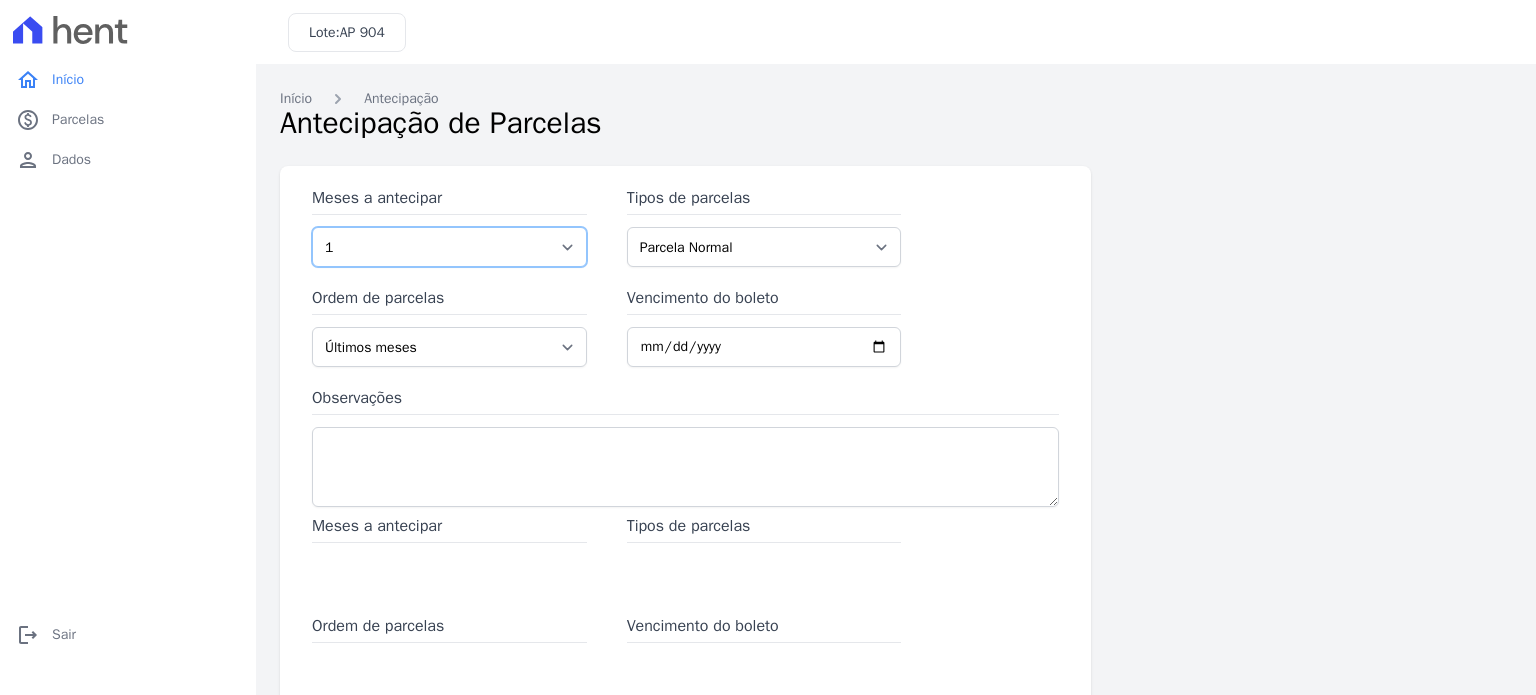 click on "1
2
3
4
5
6
7
8
9
10
11
12
13
14
15
16
17
18
19
20
21
22
23" at bounding box center [449, 247] 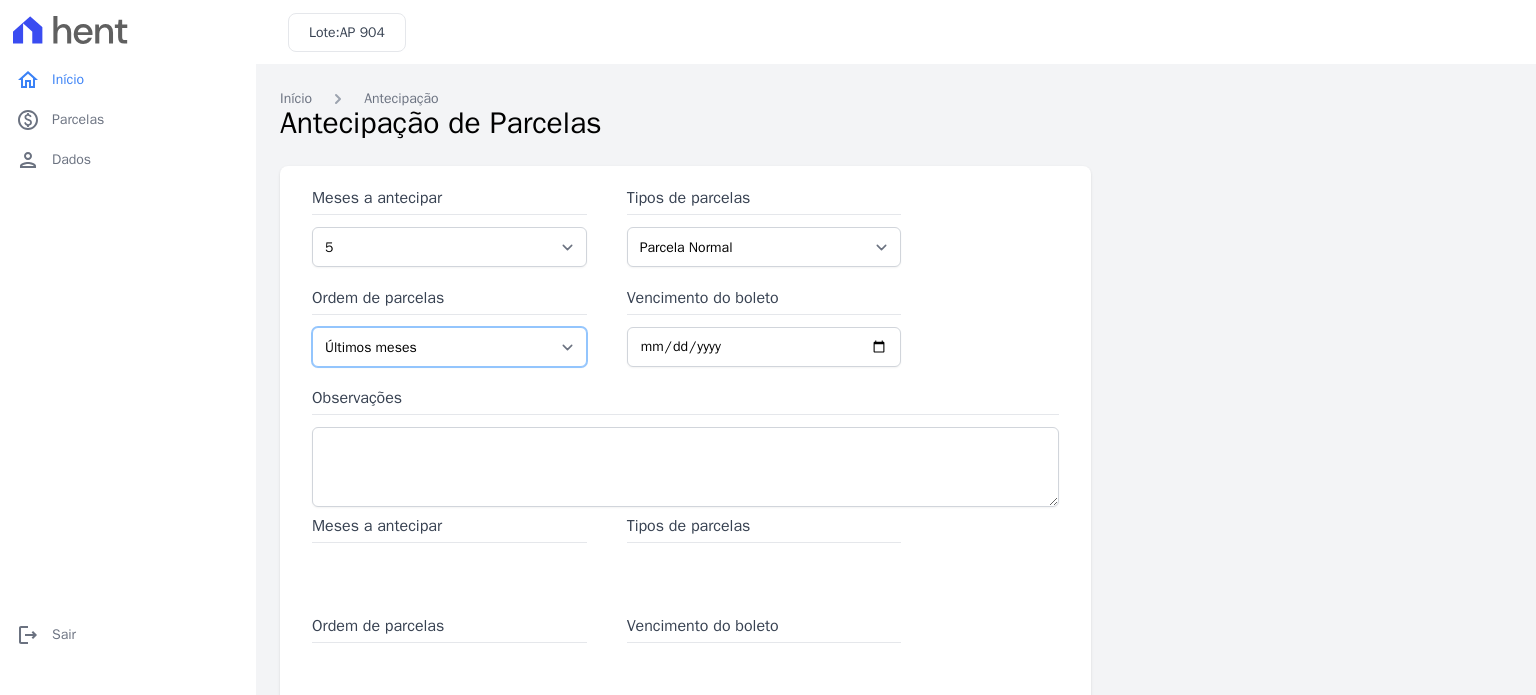 click on "Últimos meses
Primeiros meses" at bounding box center (449, 347) 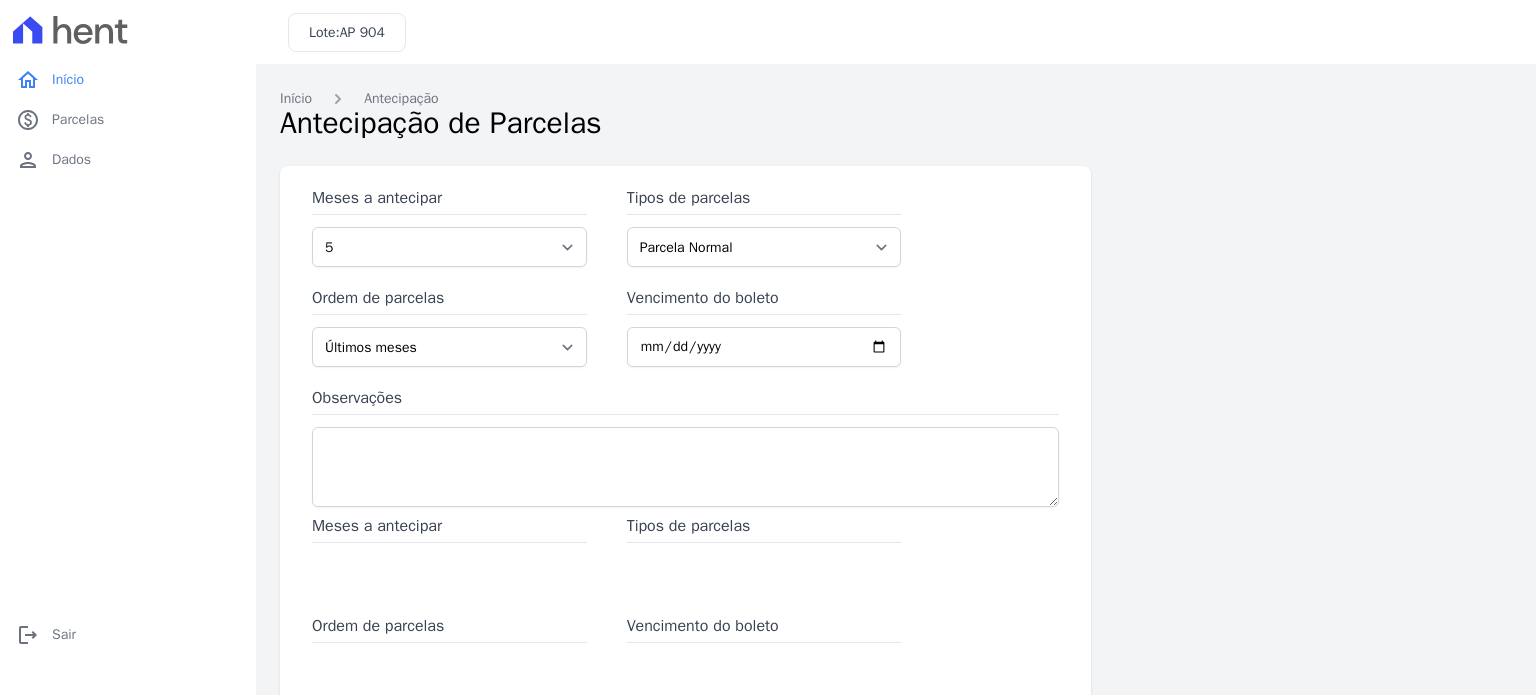 click on "Observações" at bounding box center [685, 450] 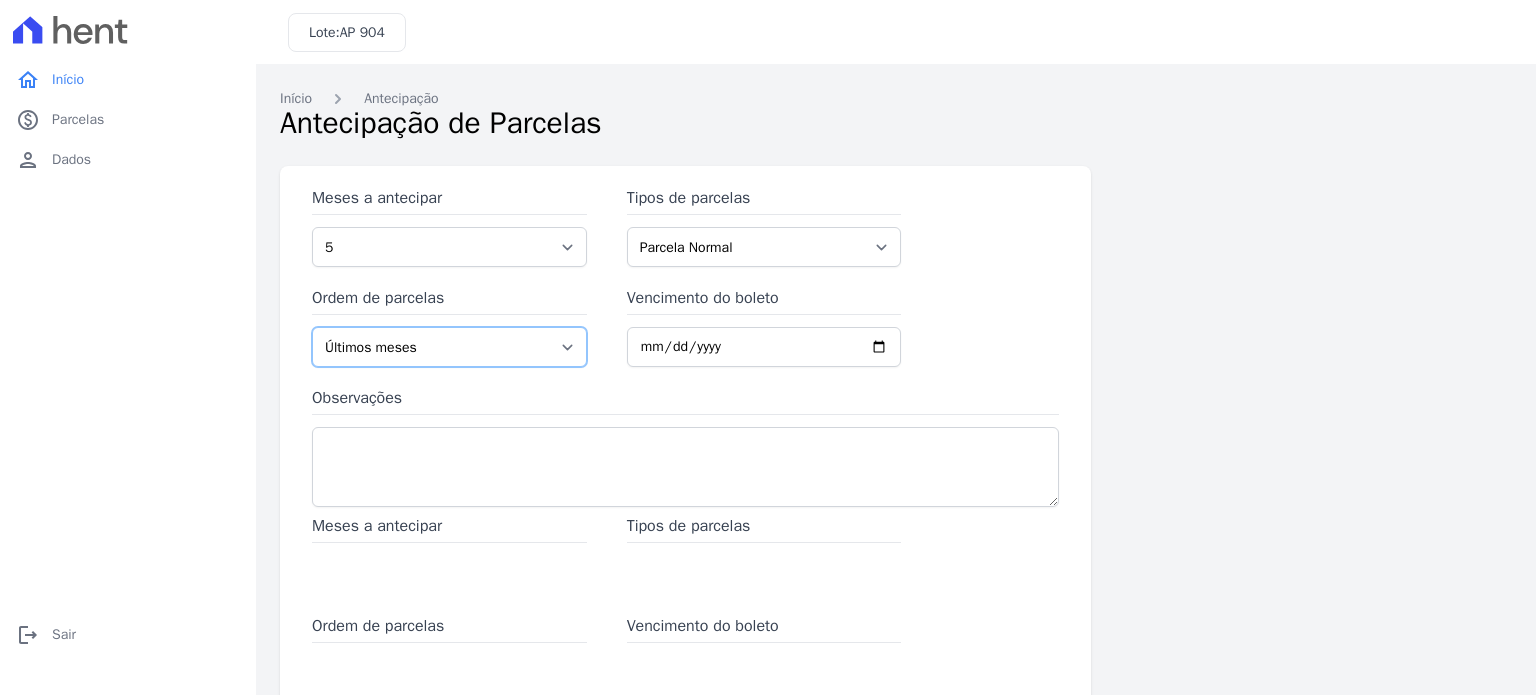 click on "Últimos meses
Primeiros meses" at bounding box center [449, 347] 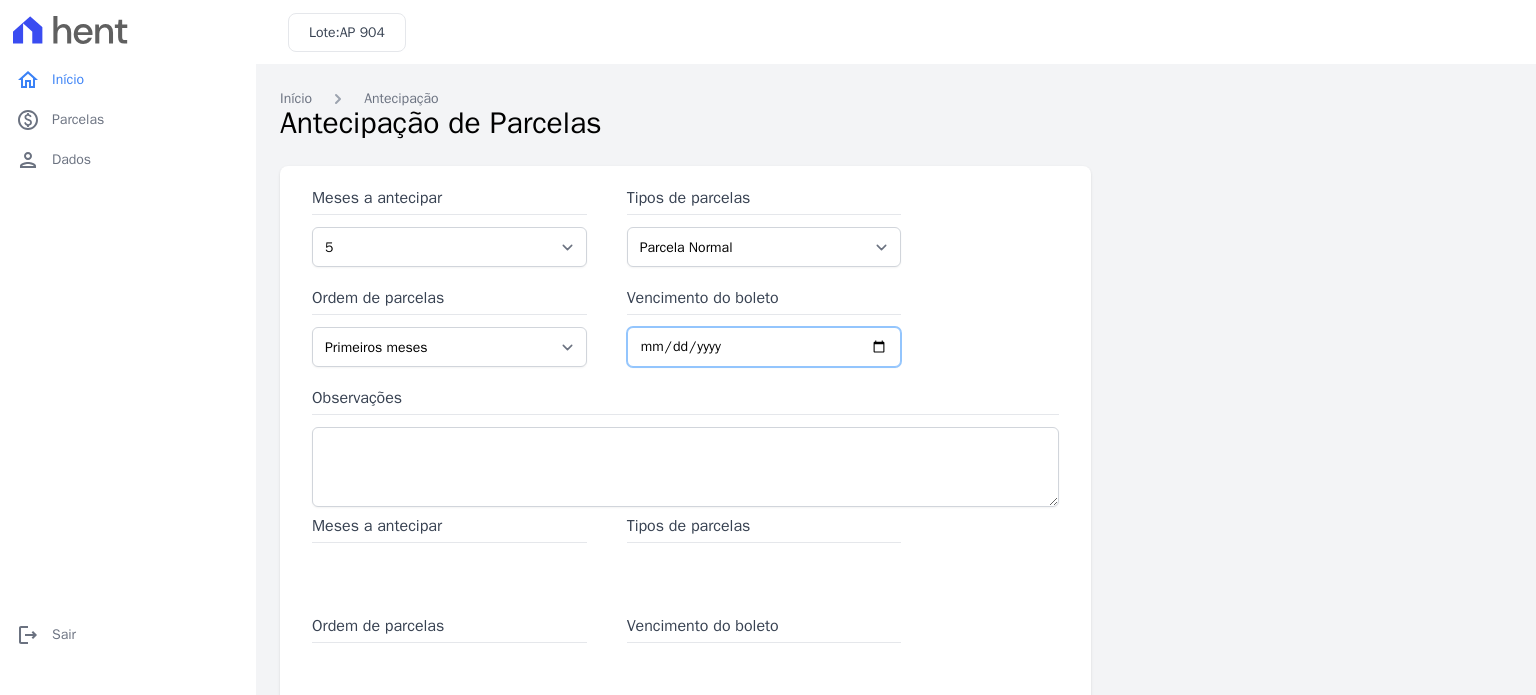 click on "Vencimento do boleto" at bounding box center [764, 347] 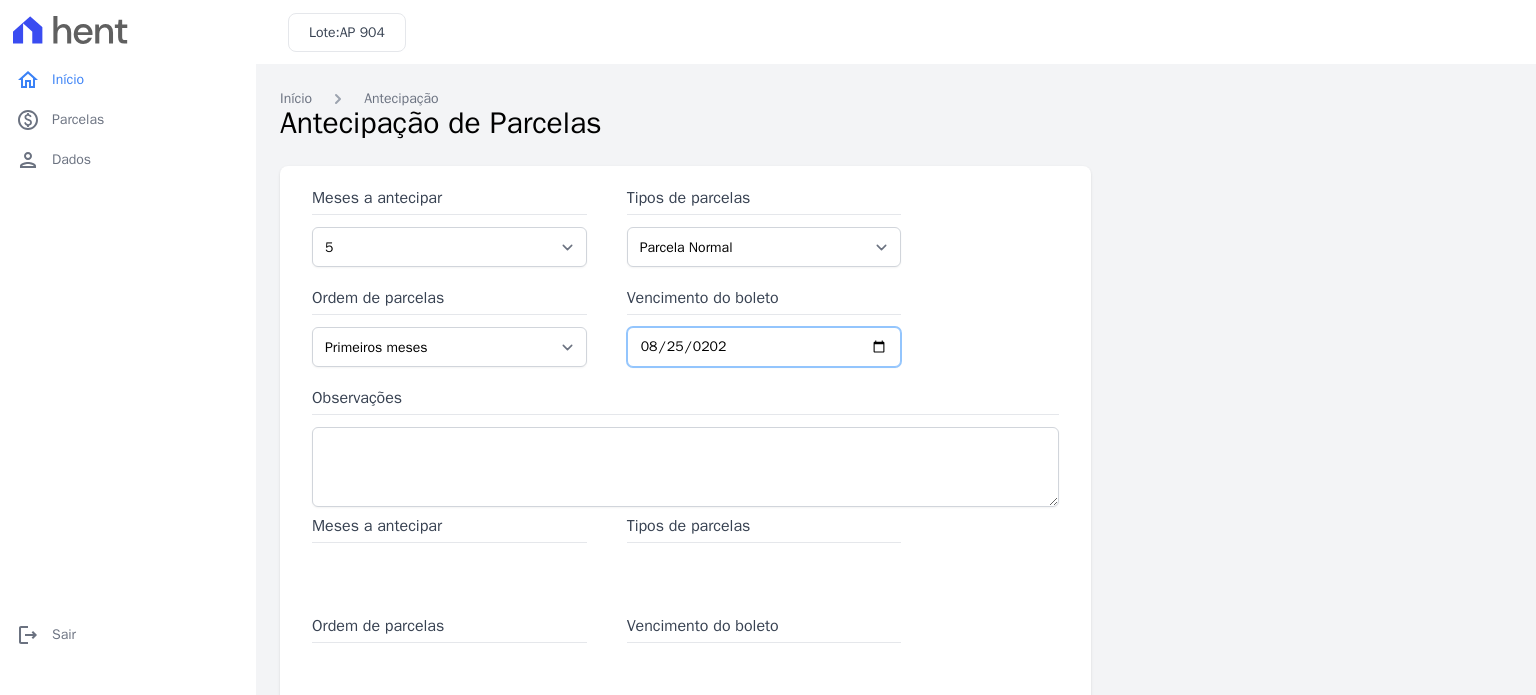 type on "[DATE]" 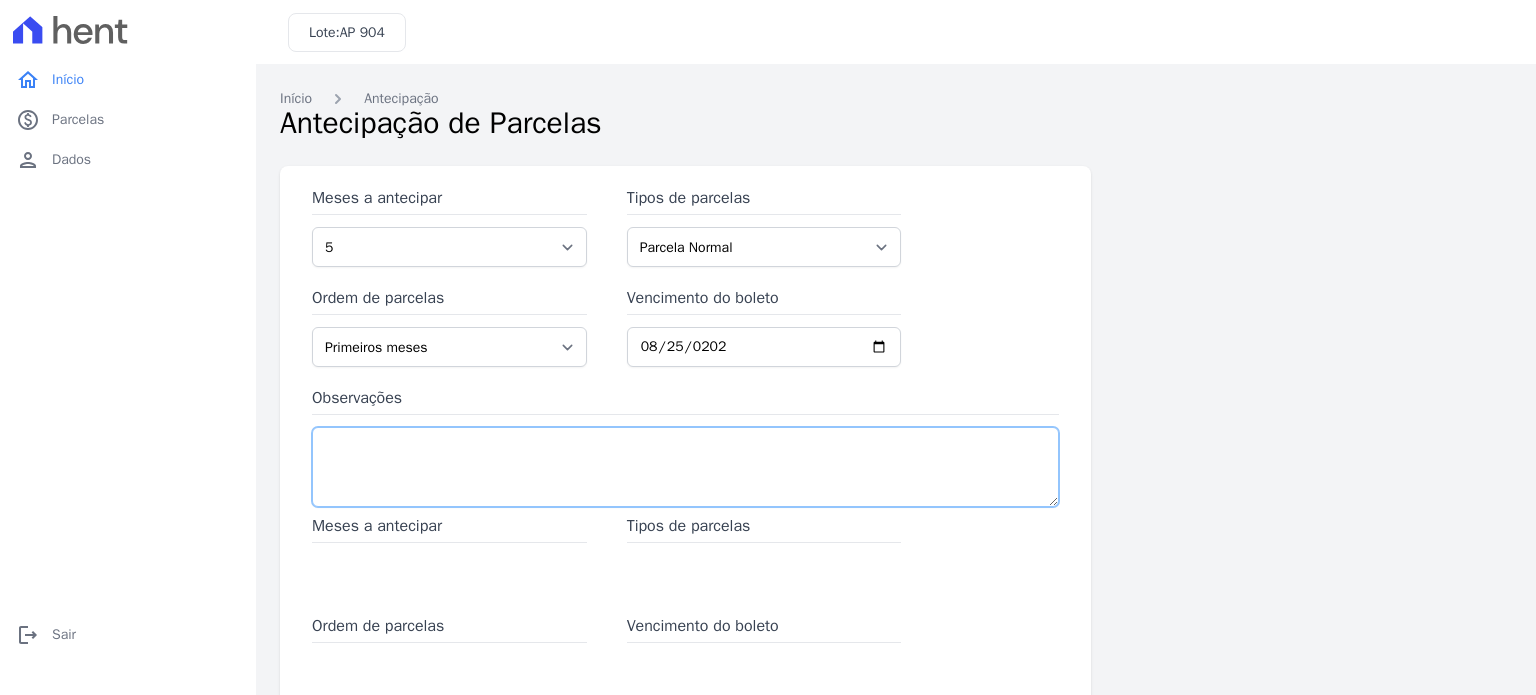 click on "Observações" at bounding box center [685, 467] 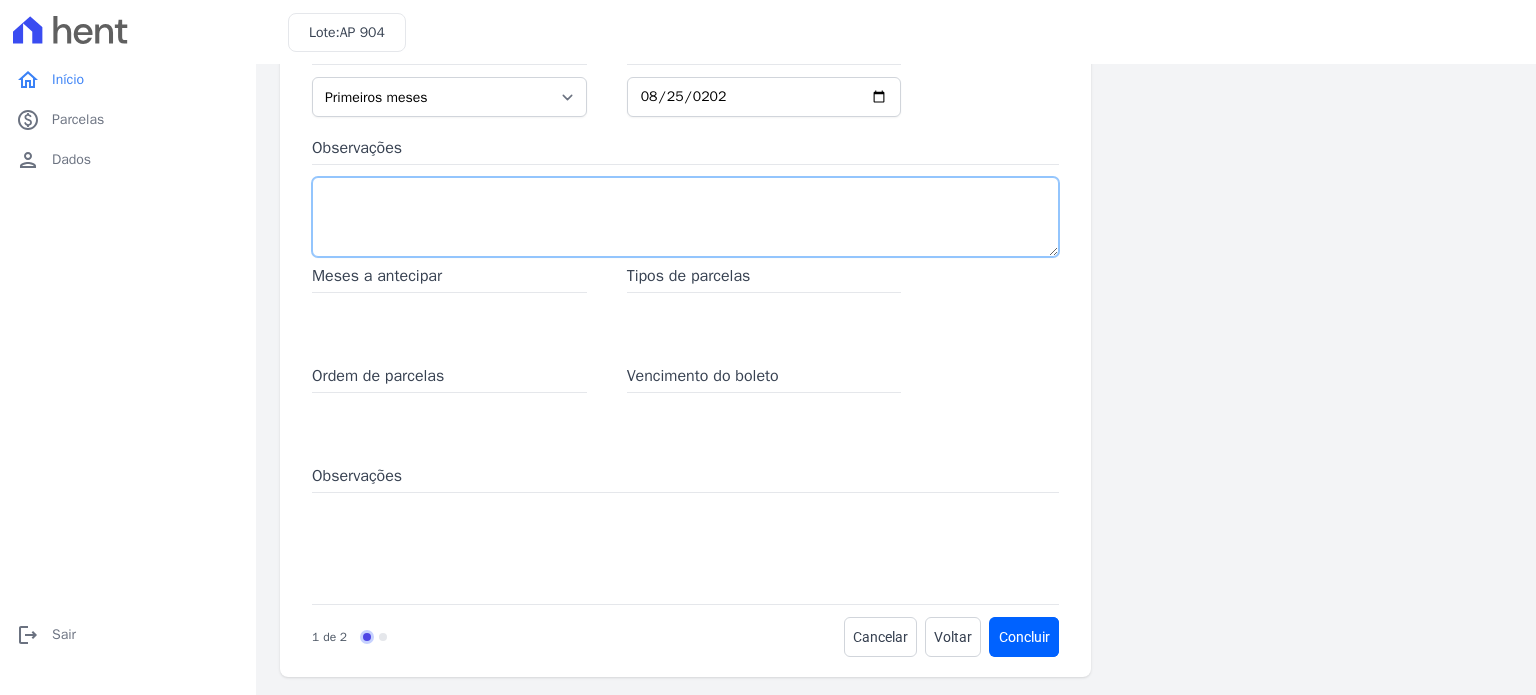 scroll, scrollTop: 256, scrollLeft: 0, axis: vertical 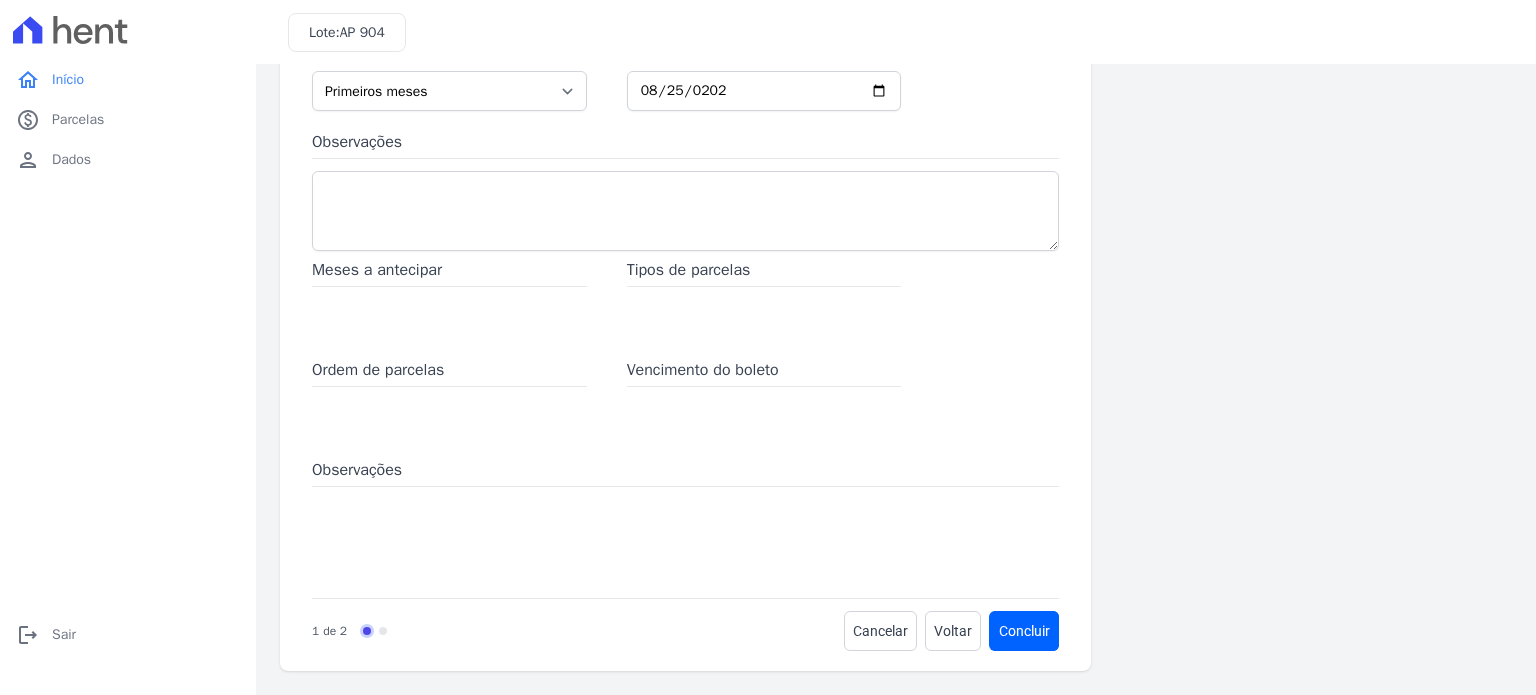 click on "Meses a antecipar" at bounding box center (449, 272) 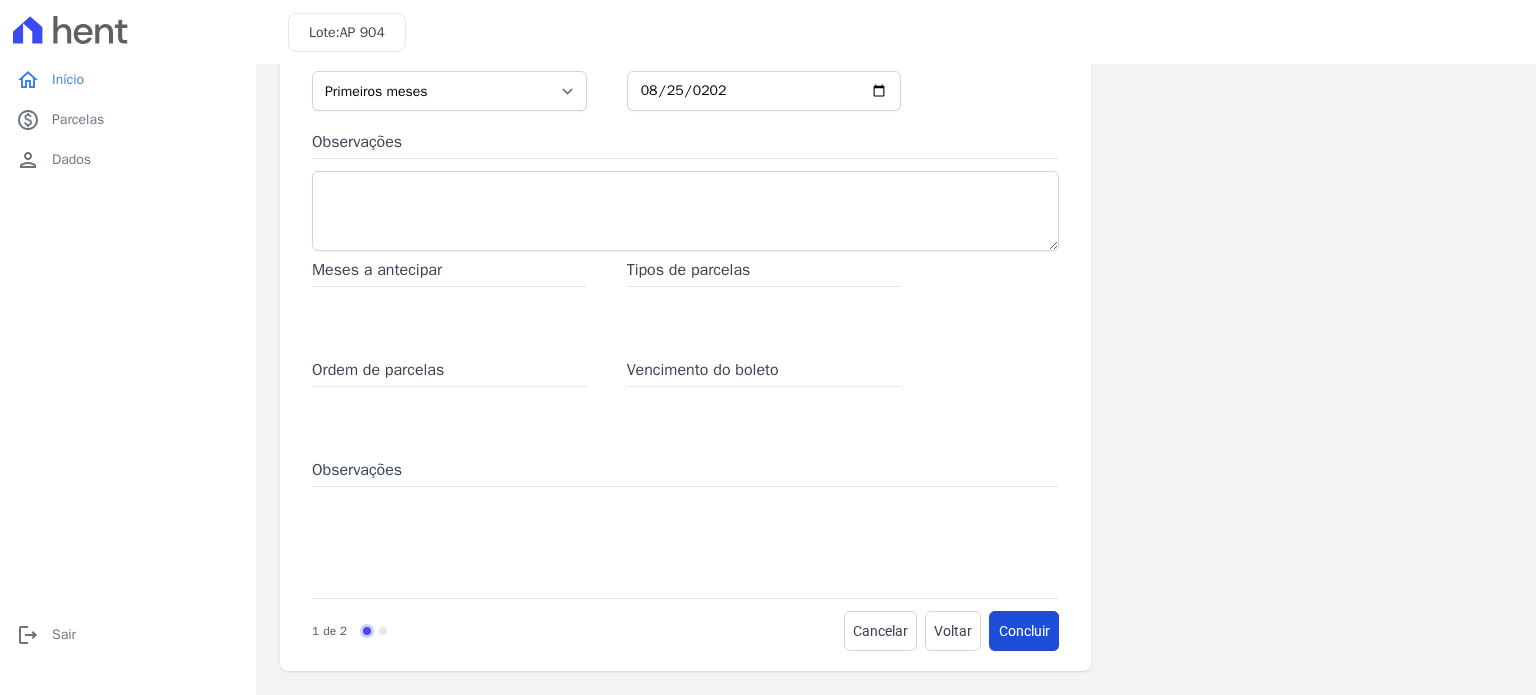 click on "Concluir" at bounding box center [1024, 631] 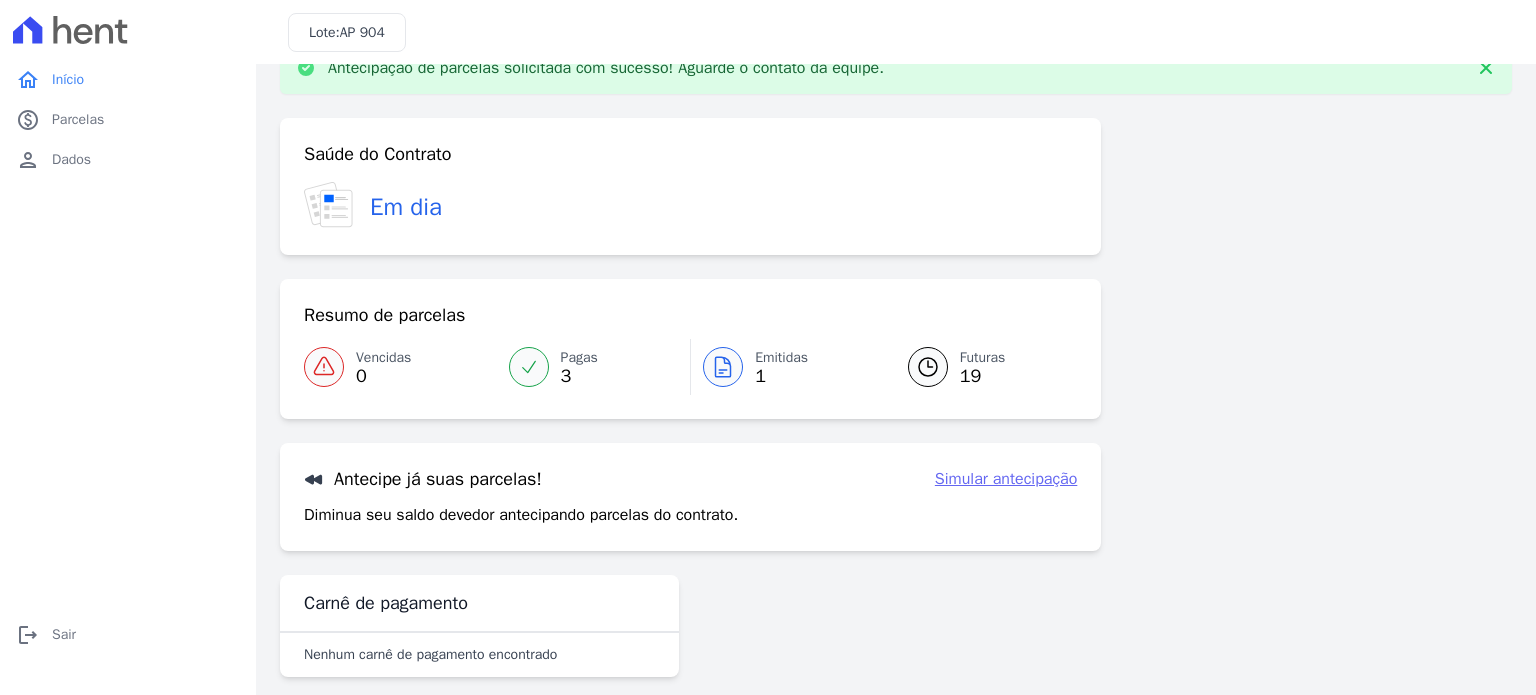 scroll, scrollTop: 67, scrollLeft: 0, axis: vertical 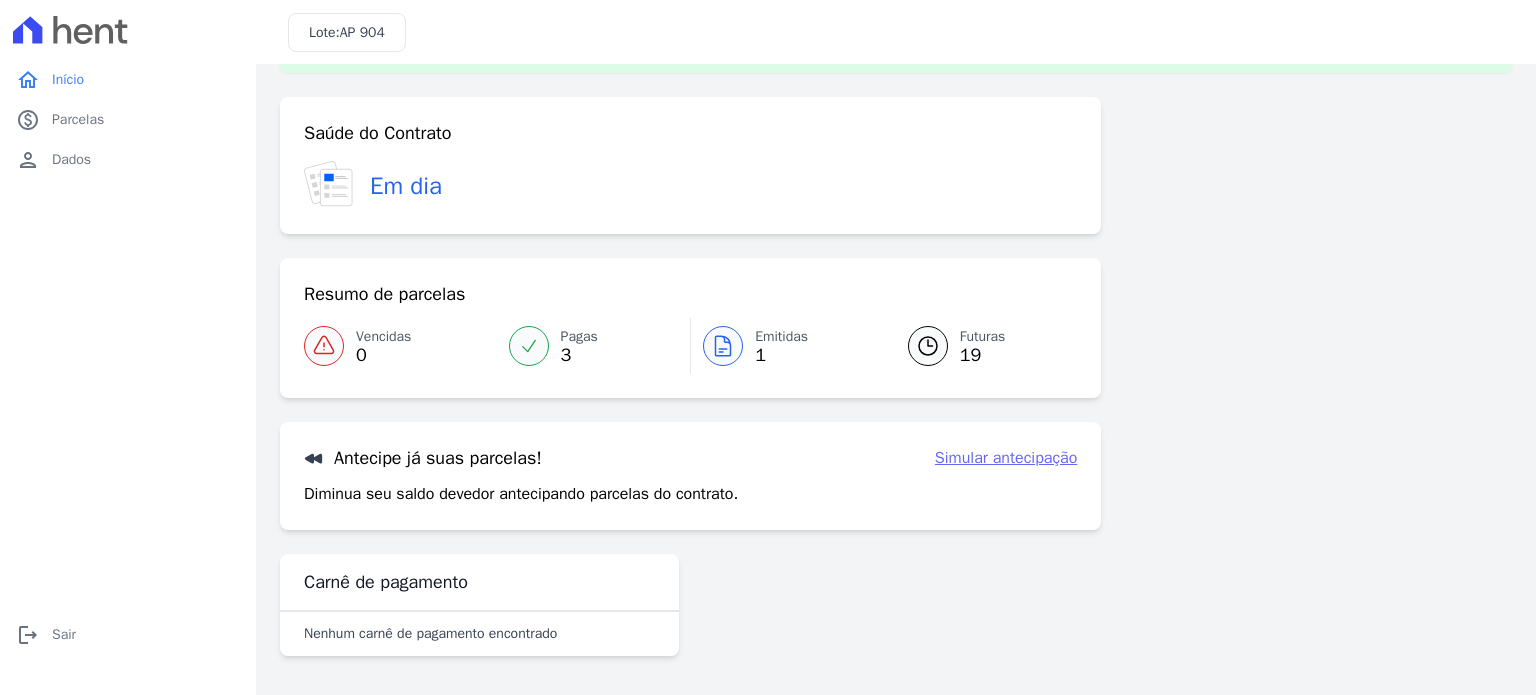 click on "Simular antecipação" at bounding box center [1006, 458] 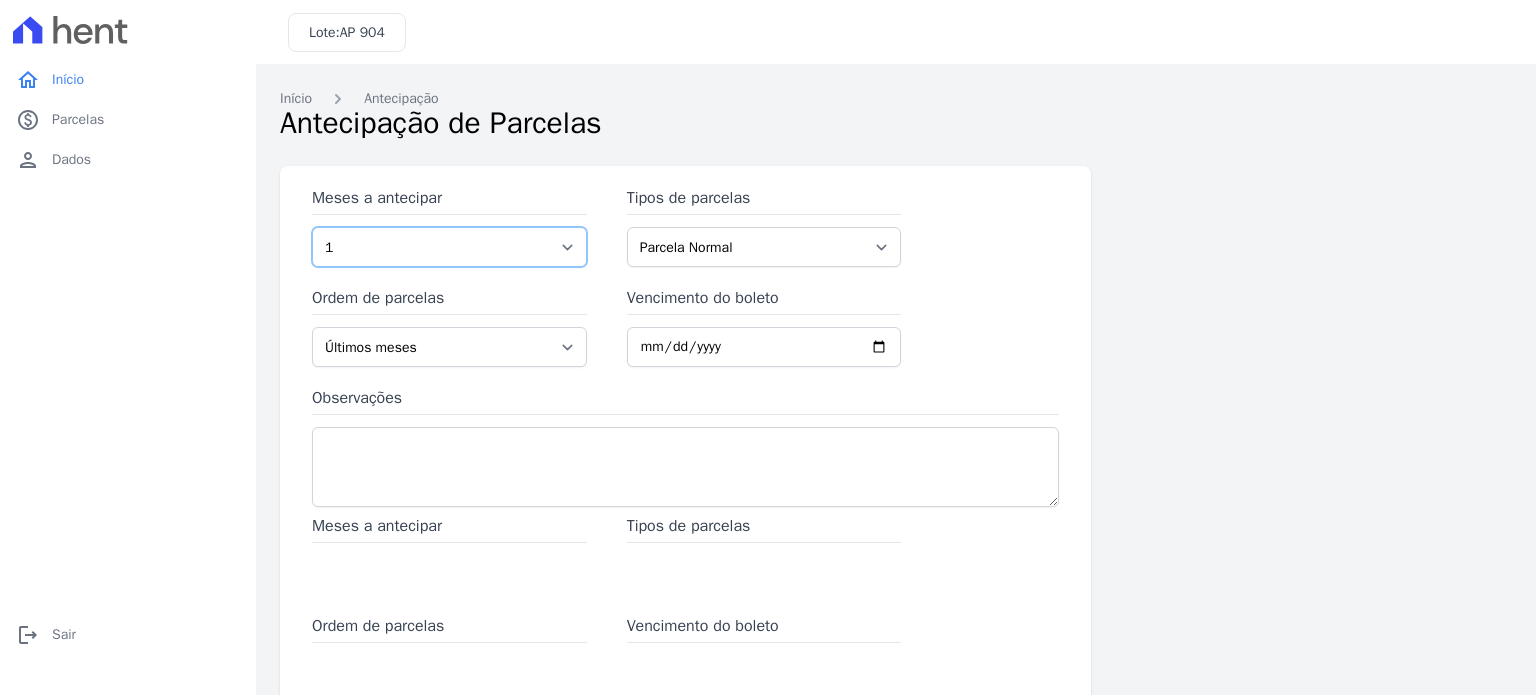 click on "1
2
3
4
5
6
7
8
9
10
11
12
13
14
15
16
17
18
19
20
21
22
23" at bounding box center (449, 247) 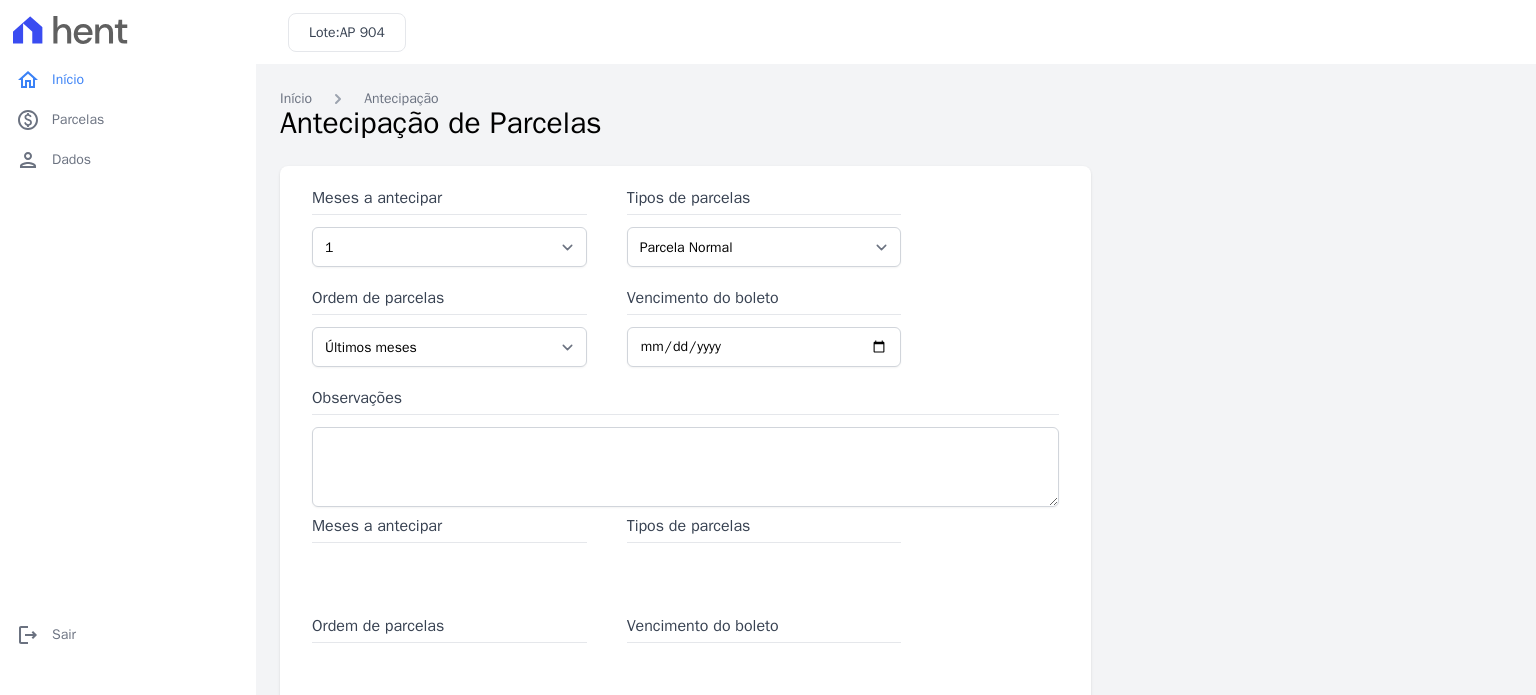 click on "Início
Antecipação
Antecipação de [GEOGRAPHIC_DATA]
Meses a antecipar
1
2
3
4
5
6
7
8
9
10
11
12
13
14
15
16
17
18
19
20
21
22
23
Tipos de parcelas
[GEOGRAPHIC_DATA]
Ordem de parcelas
Últimos meses
Primeiros meses
Vencimento do boleto
Observações
Meses a antecipar
Tipos de parcelas
Ordem de parcelas
Vencimento do boleto
Observações
Concluir
1
de 2" at bounding box center (896, 507) 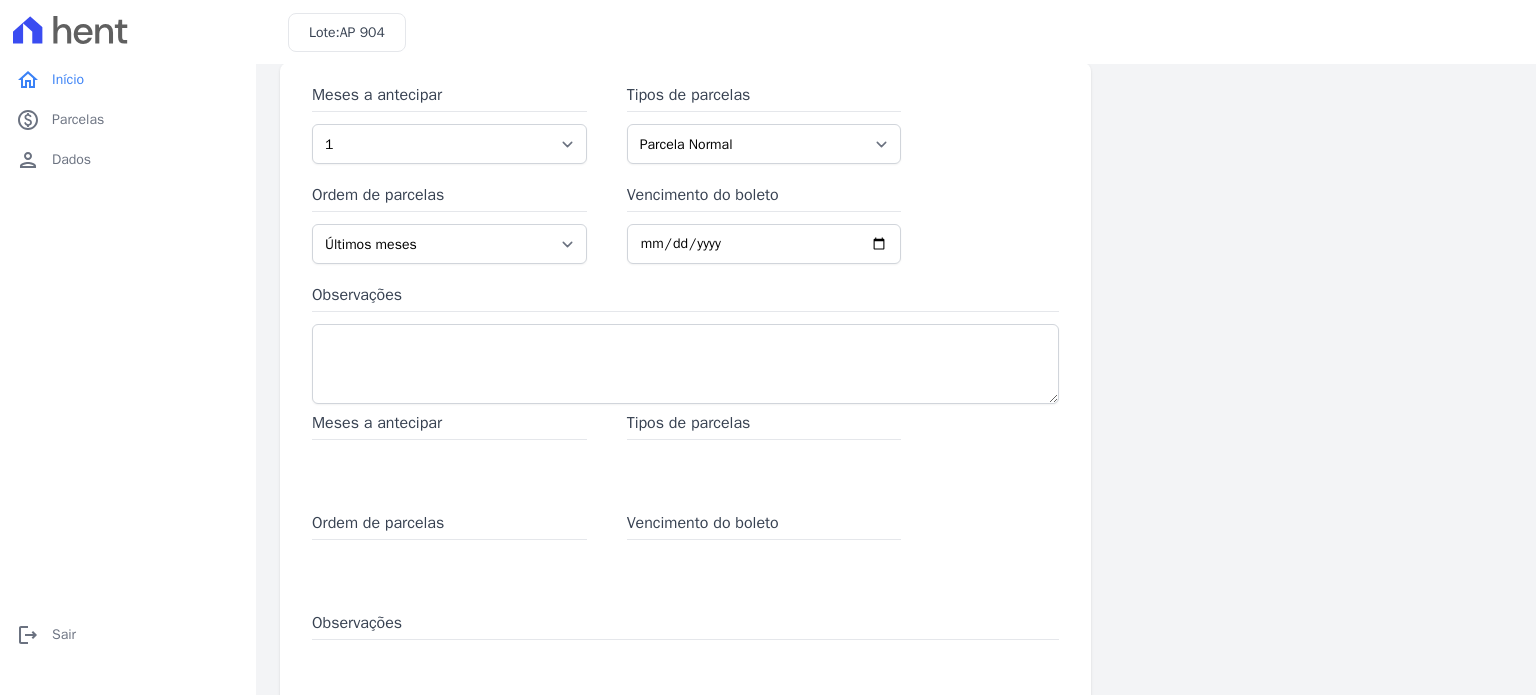scroll, scrollTop: 256, scrollLeft: 0, axis: vertical 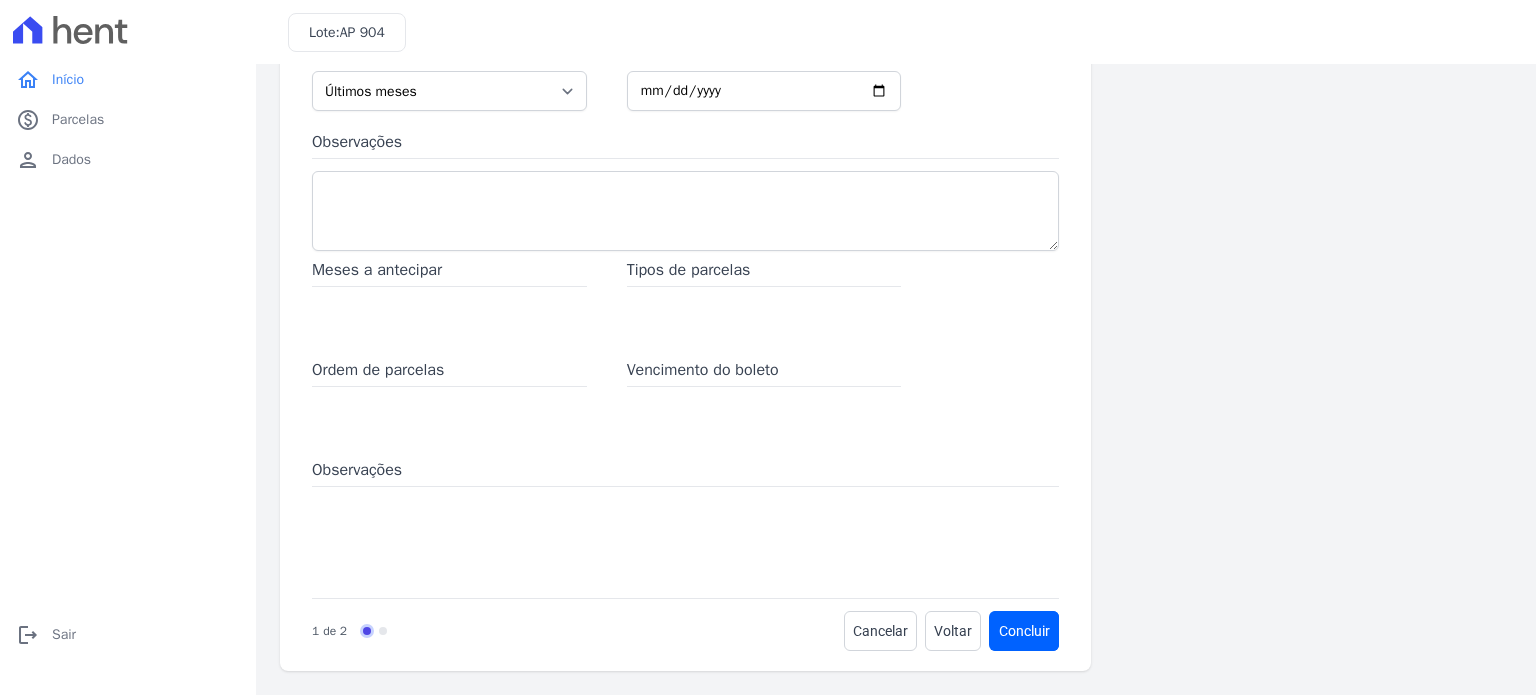 click on "Meses a antecipar" at bounding box center [449, 272] 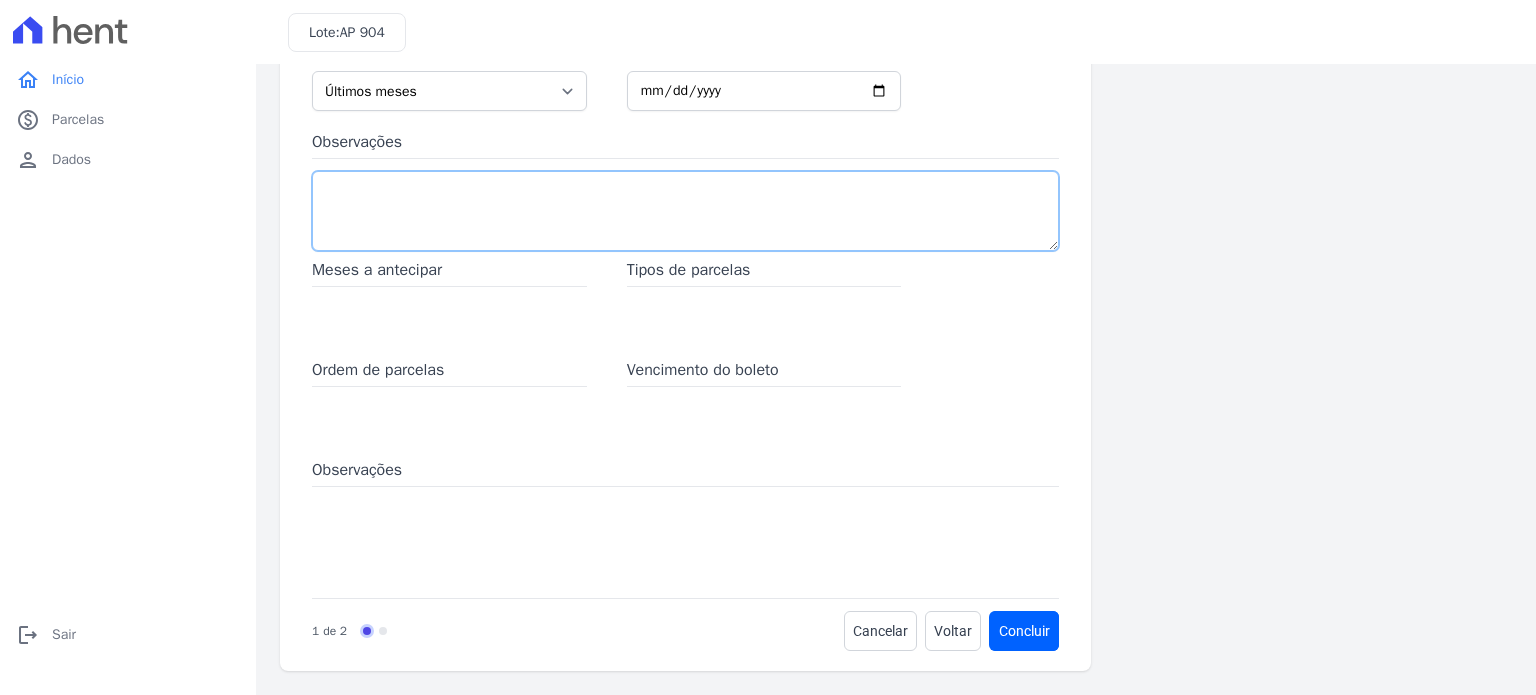 click on "Observações" at bounding box center (685, 211) 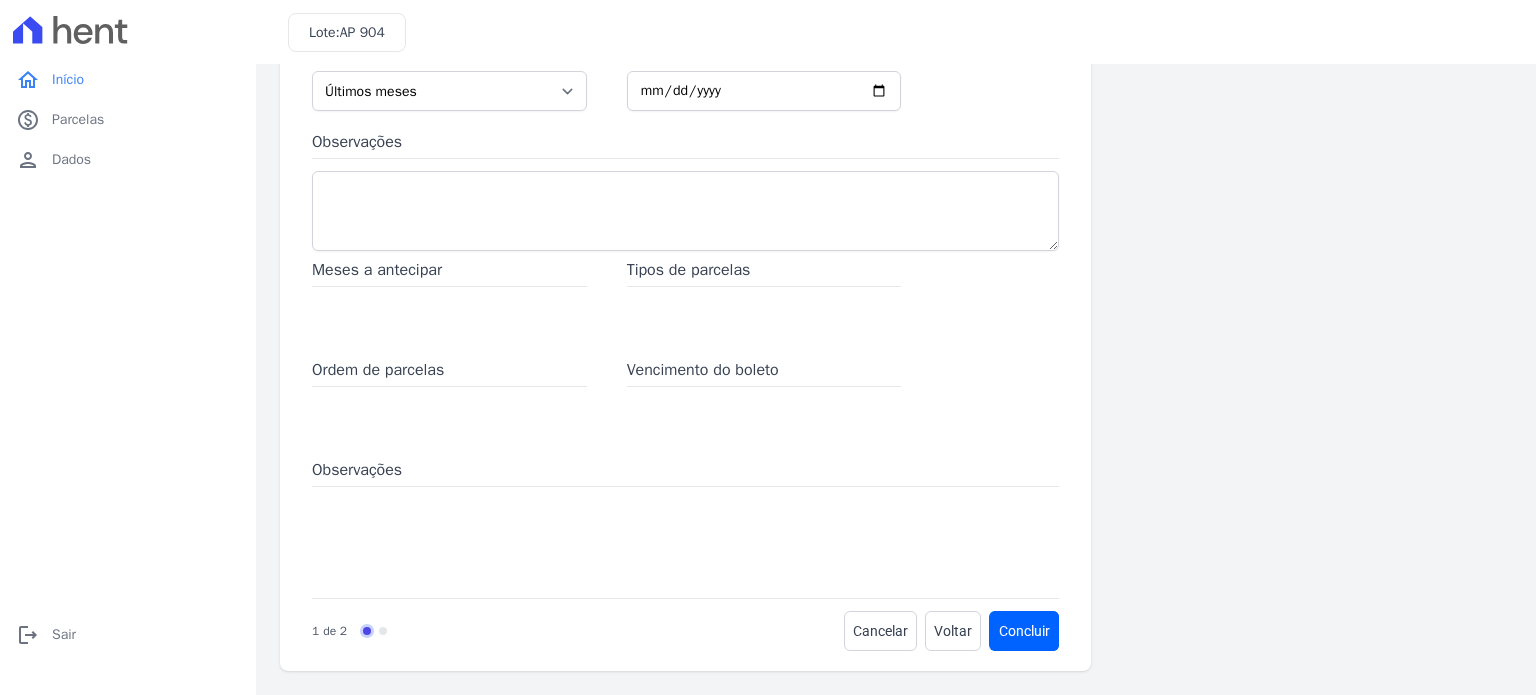 click on "Vencimento do boleto" at bounding box center [764, 398] 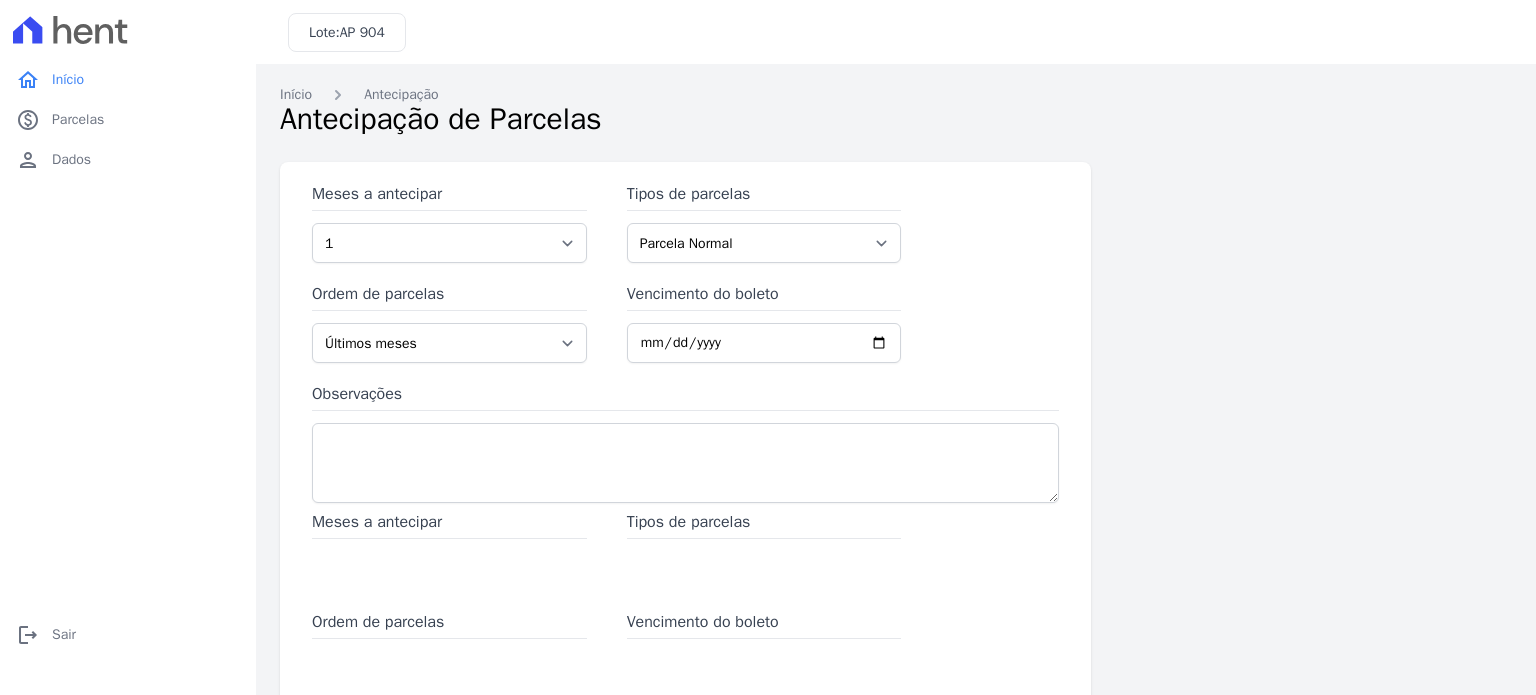 scroll, scrollTop: 0, scrollLeft: 0, axis: both 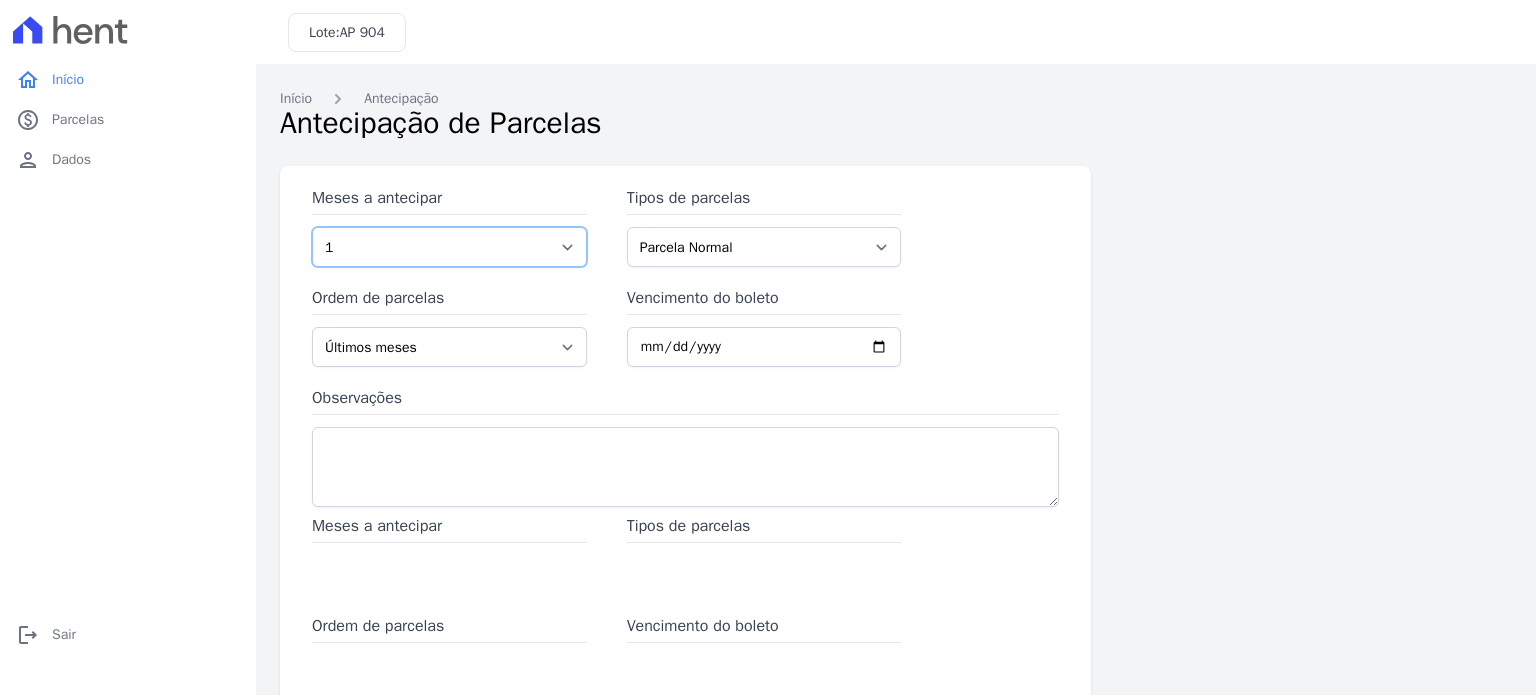 drag, startPoint x: 559, startPoint y: 245, endPoint x: 532, endPoint y: 259, distance: 30.413813 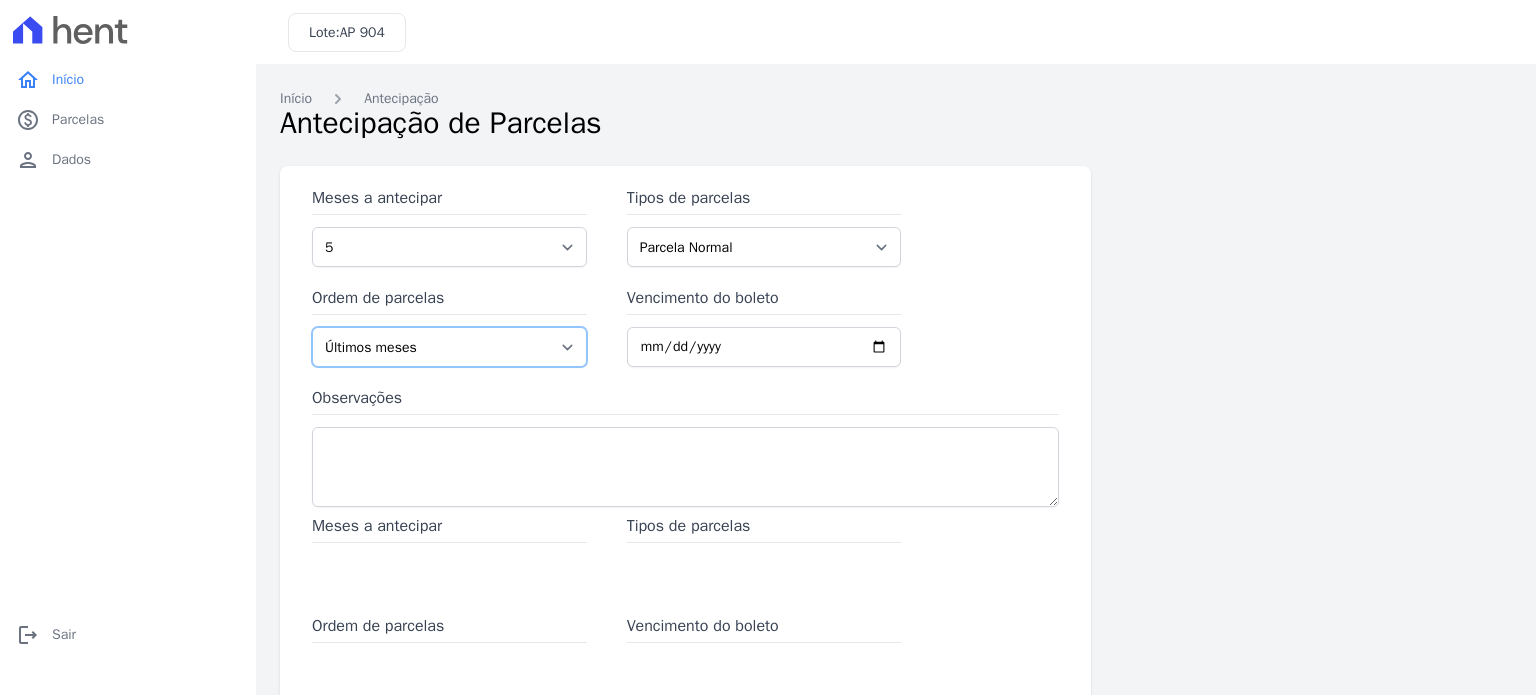 click on "Últimos meses
Primeiros meses" at bounding box center [449, 347] 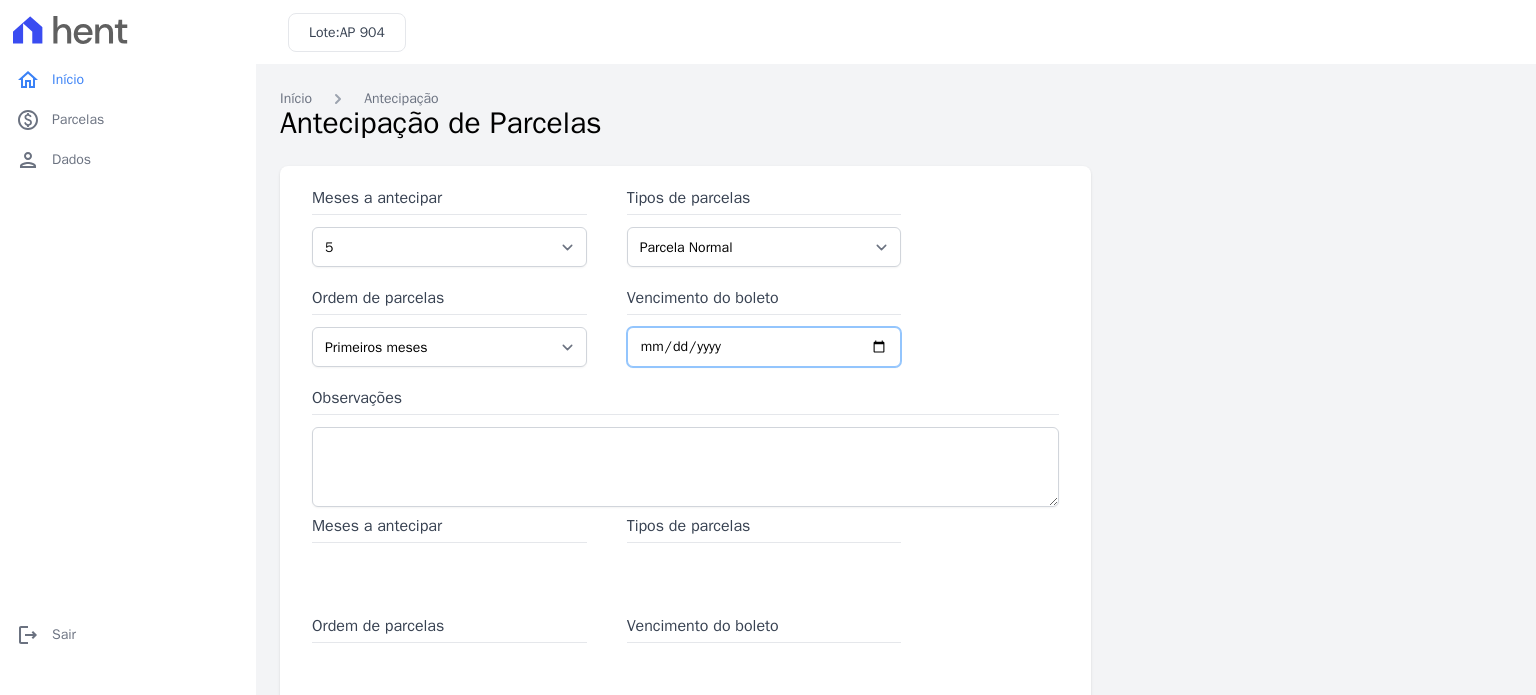 click on "Vencimento do boleto" at bounding box center [764, 347] 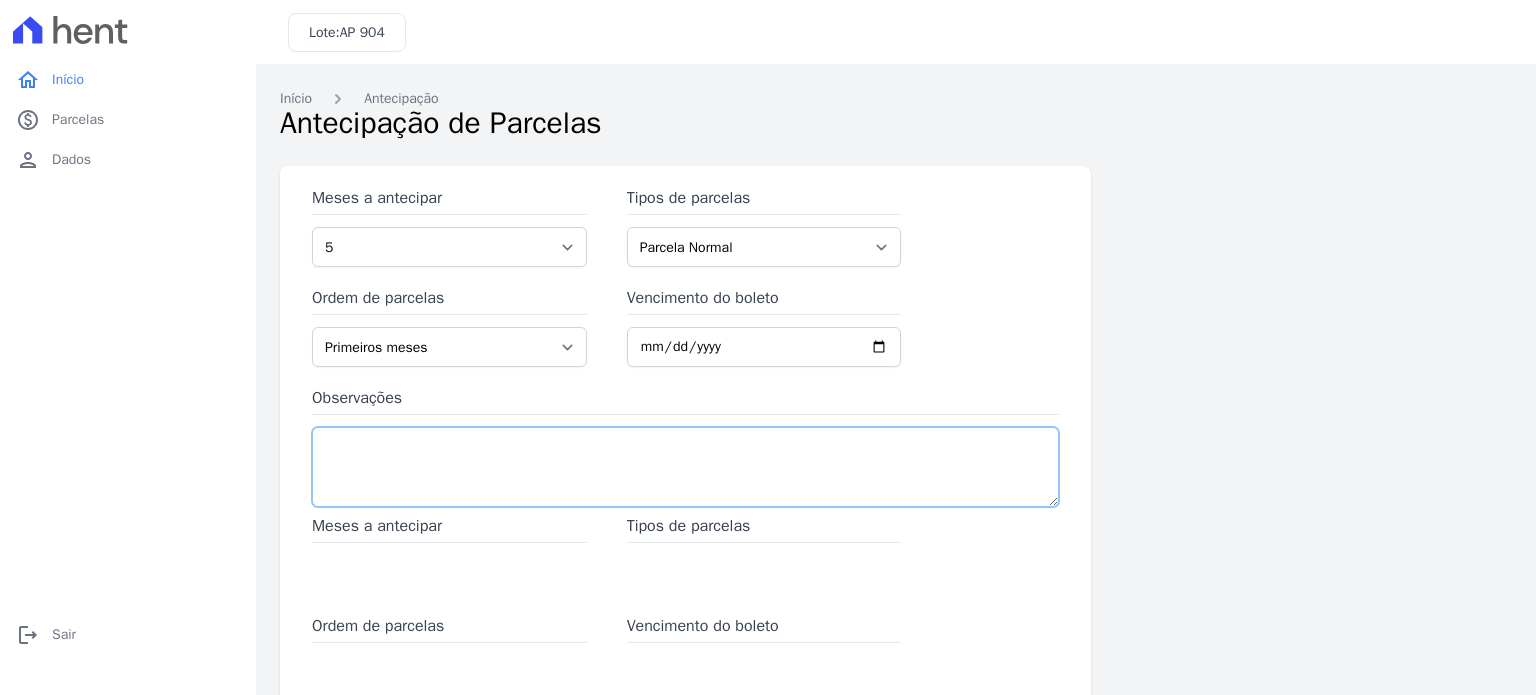 click on "Observações" at bounding box center [685, 467] 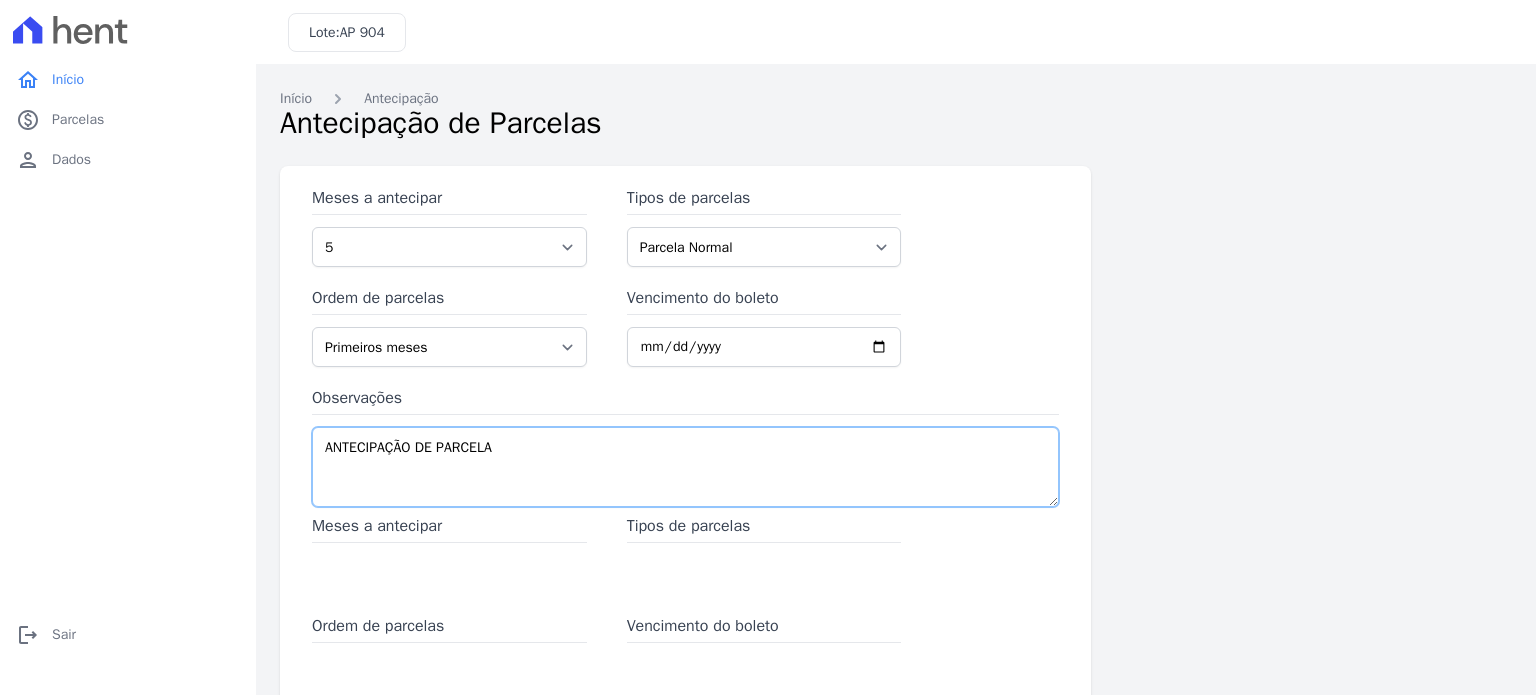 type on "ANTECIPAÇÃO DE PARCELA" 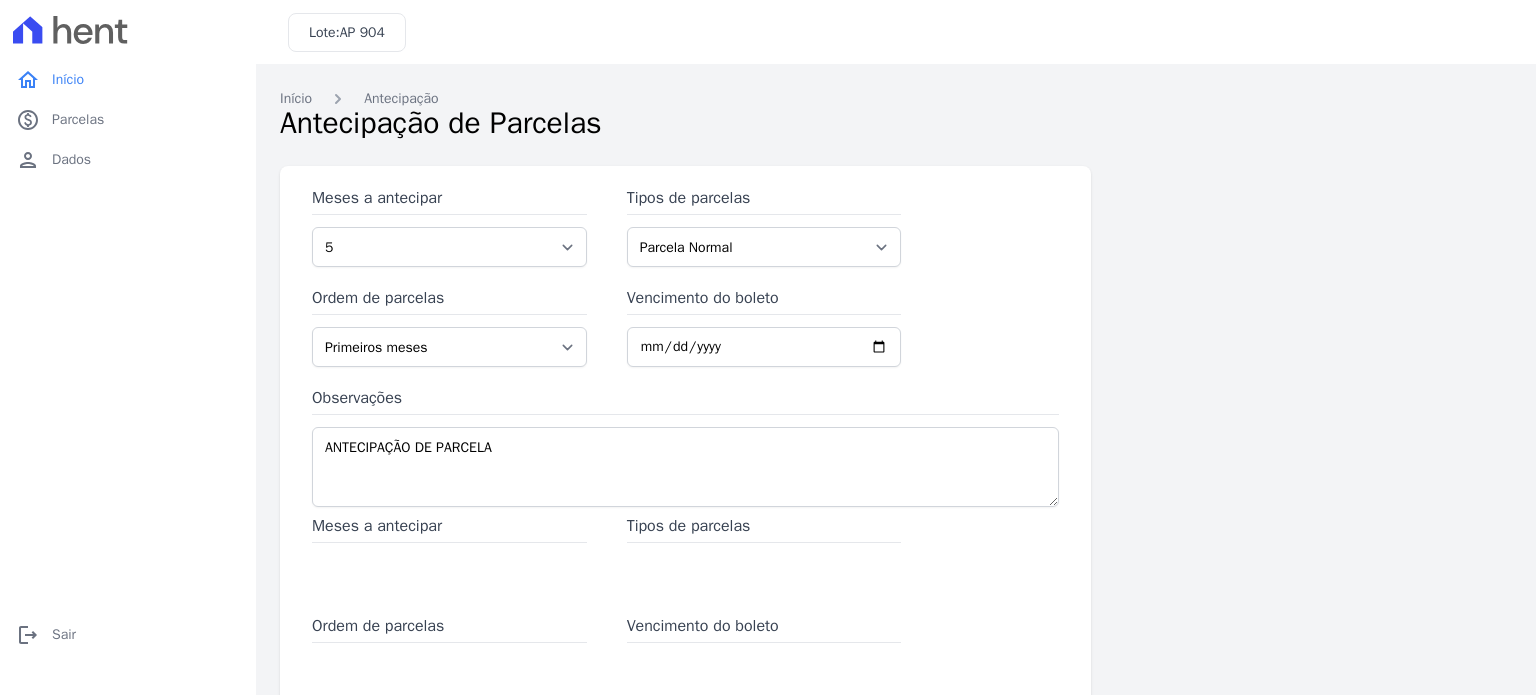 click on "Meses a antecipar" at bounding box center [449, 528] 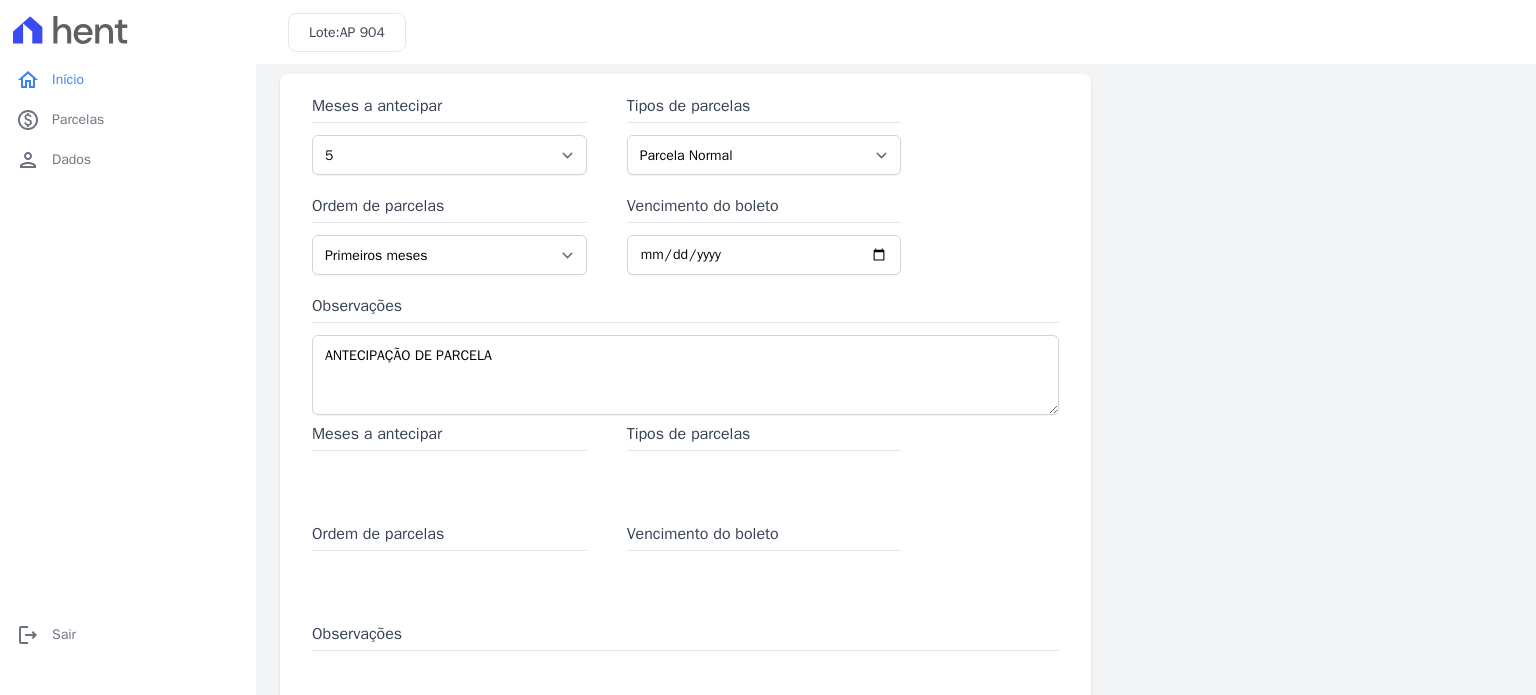 scroll, scrollTop: 256, scrollLeft: 0, axis: vertical 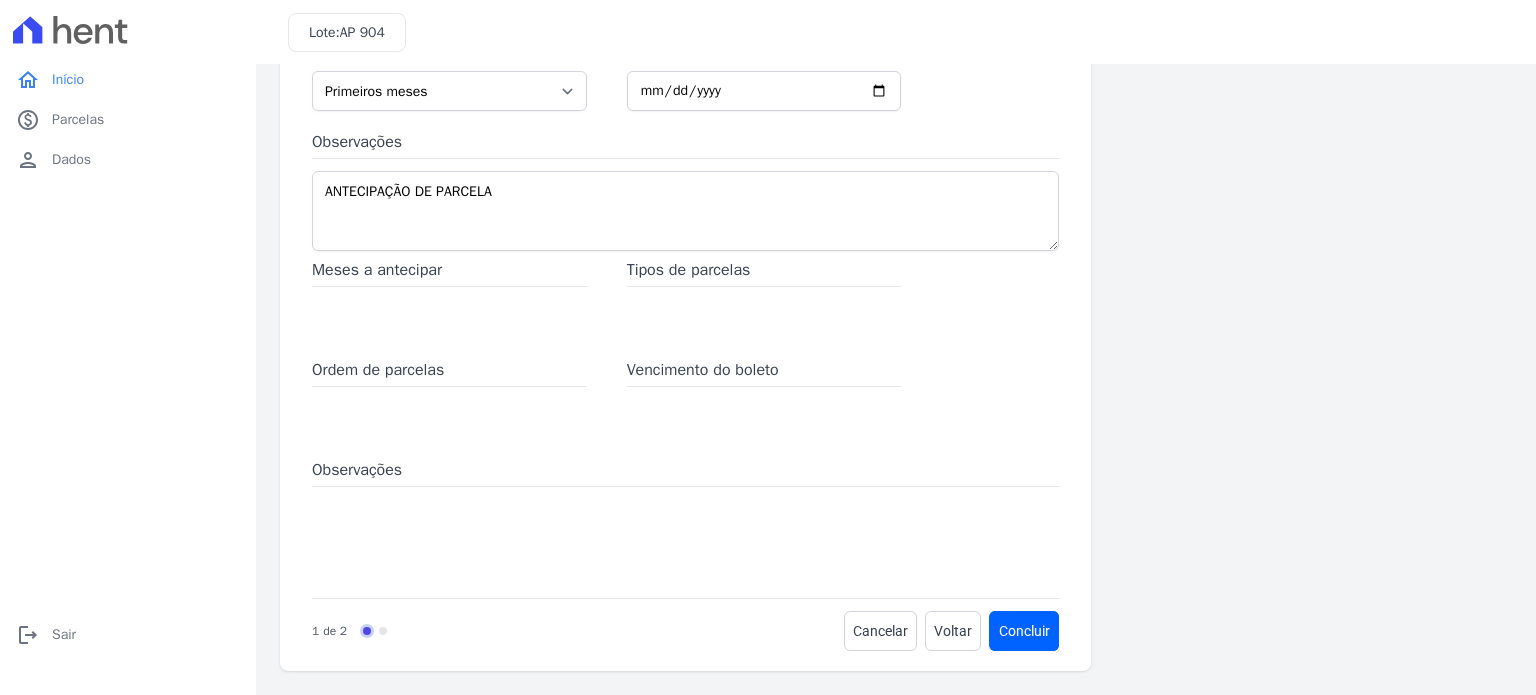 click on "Meses a antecipar
Tipos de parcelas
Ordem de parcelas
Vencimento do boleto
Observações
Concluir" at bounding box center (685, 422) 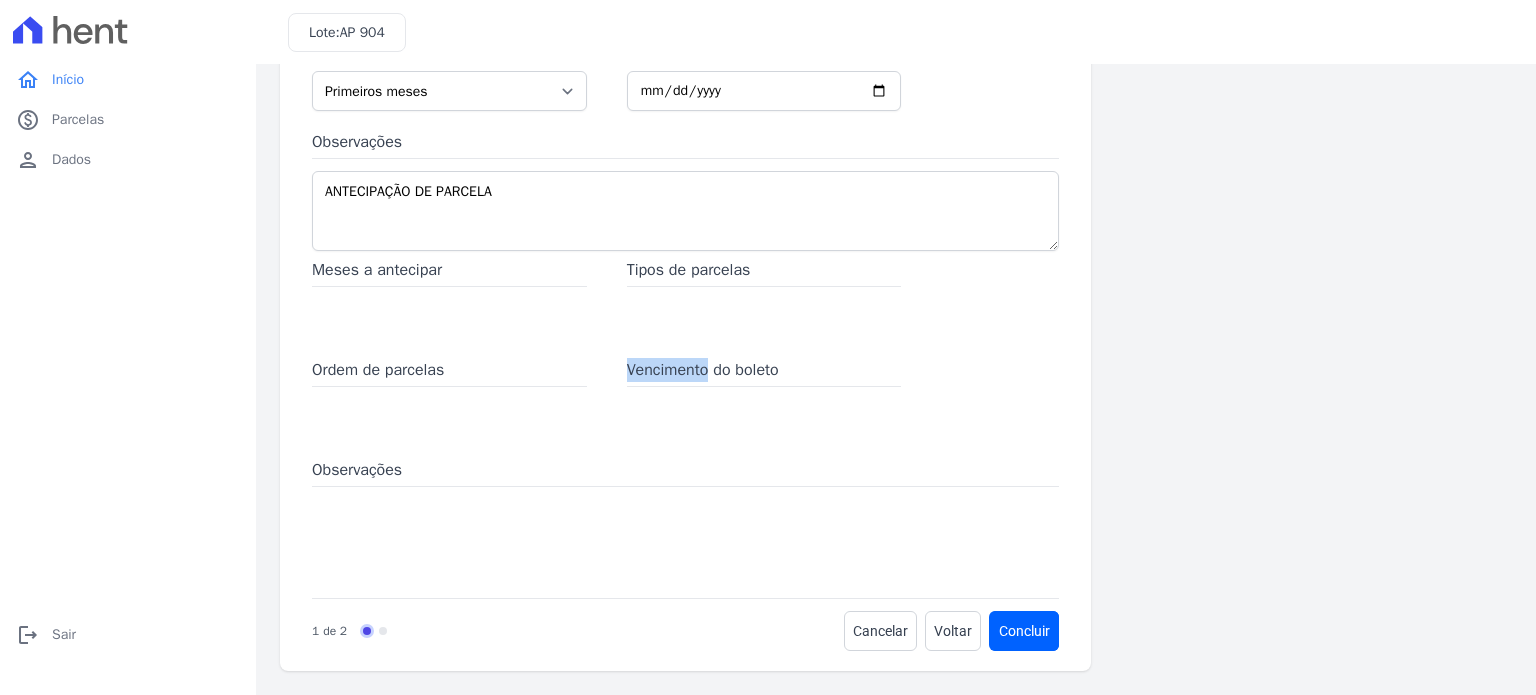 click on "Meses a antecipar
Tipos de parcelas
Ordem de parcelas
Vencimento do boleto
Observações
Concluir" at bounding box center [685, 422] 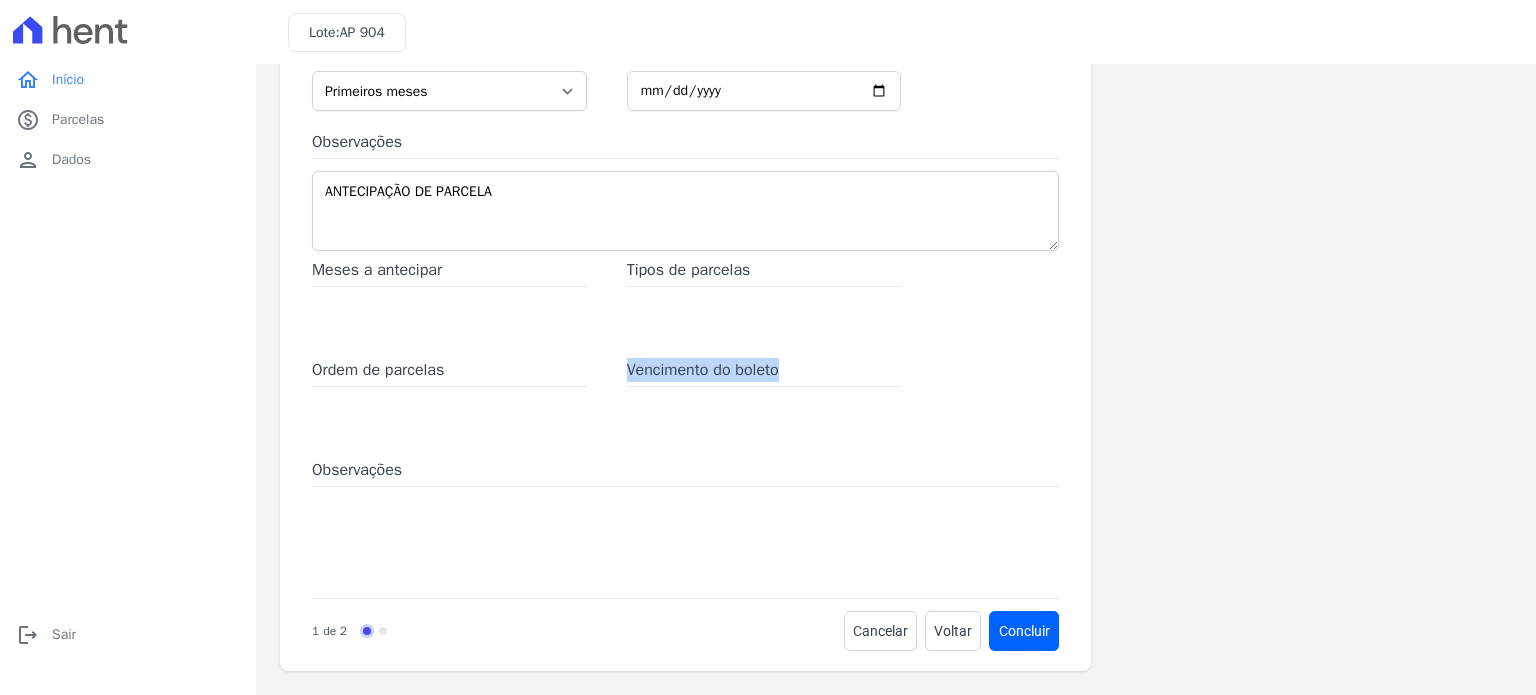 click on "Meses a antecipar
Tipos de parcelas
Ordem de parcelas
Vencimento do boleto
Observações
Concluir" at bounding box center [685, 422] 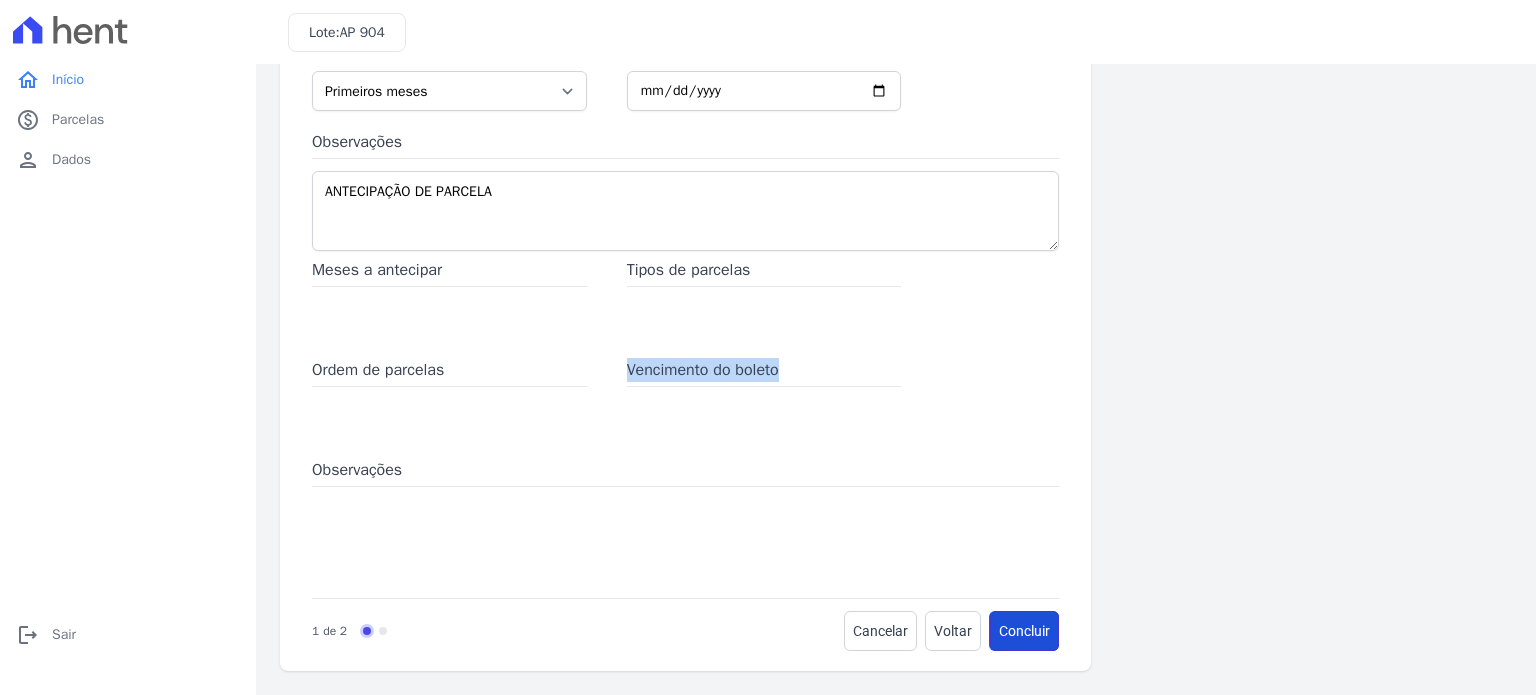 click on "Concluir" at bounding box center (1024, 631) 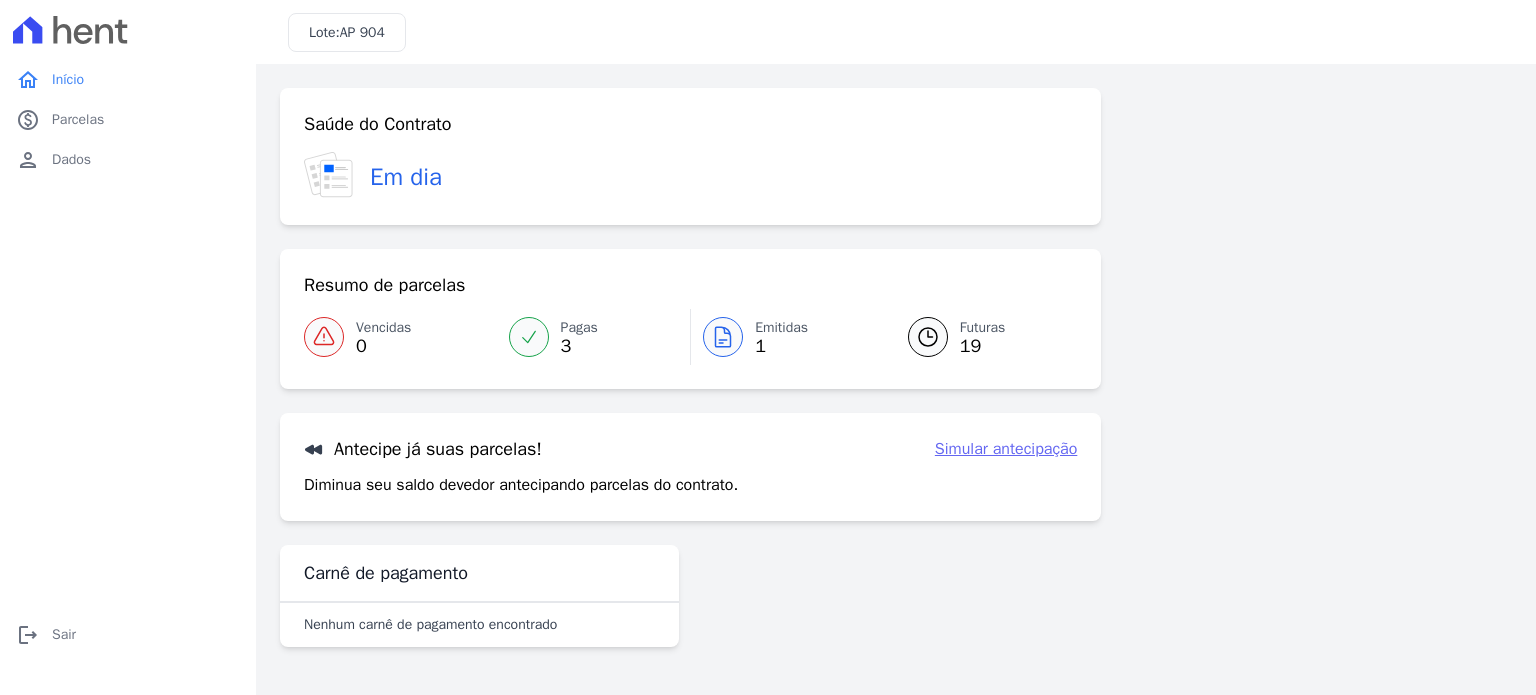 scroll, scrollTop: 0, scrollLeft: 0, axis: both 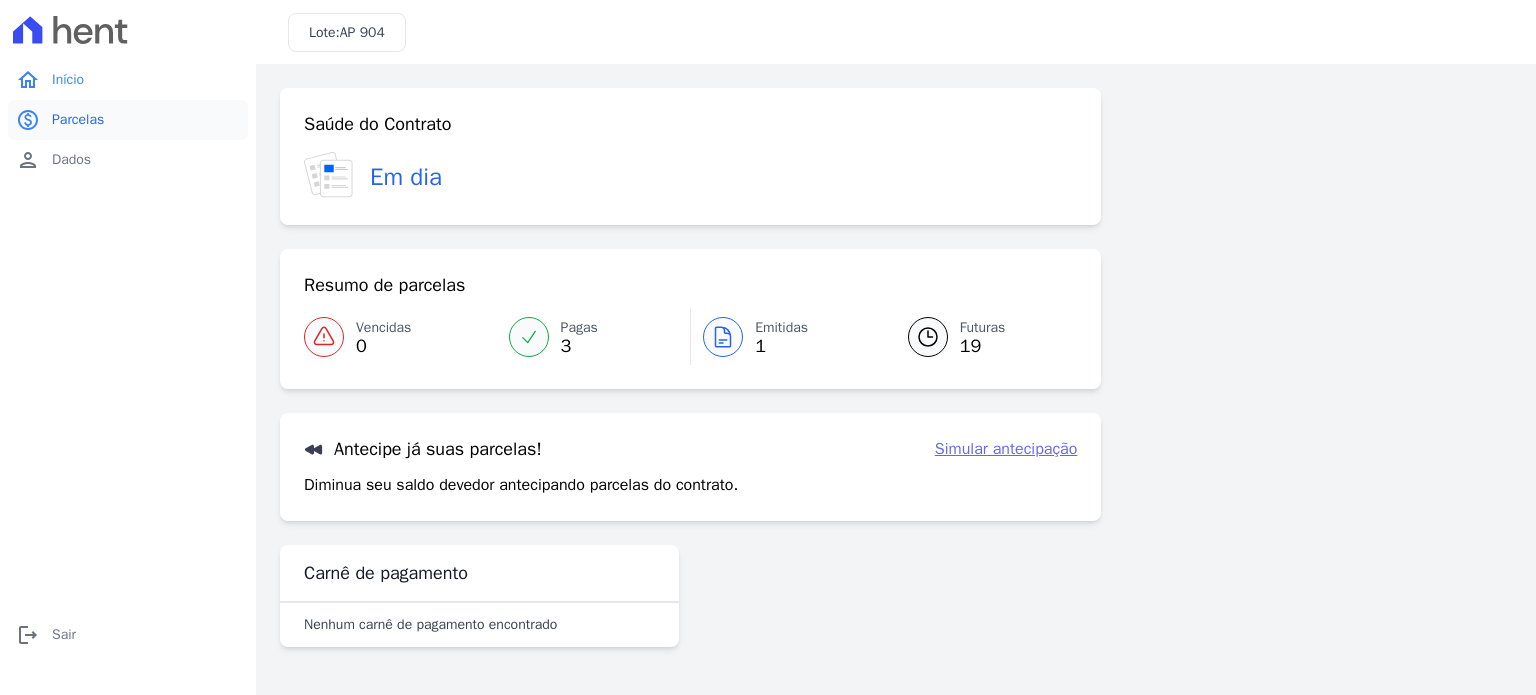 click on "paid Parcelas" at bounding box center (128, 120) 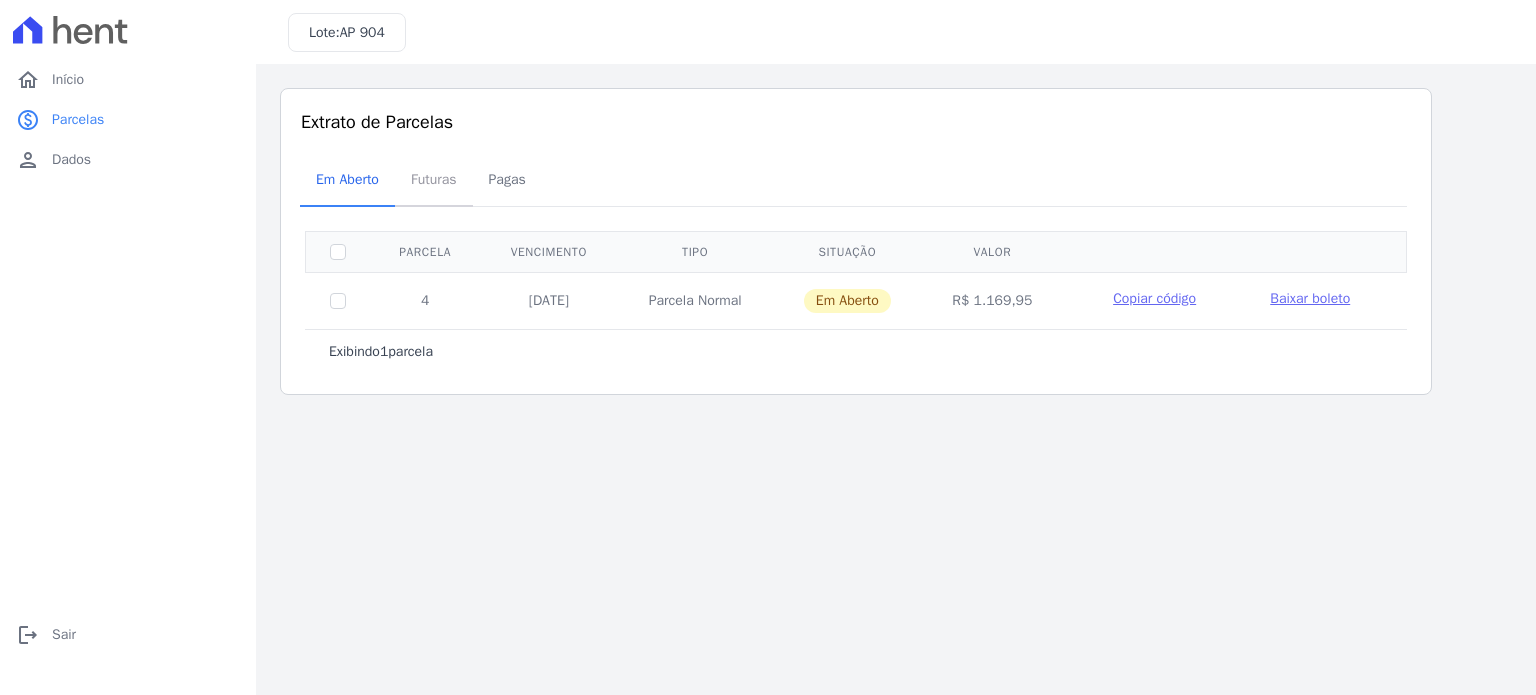 click on "Futuras" at bounding box center (434, 179) 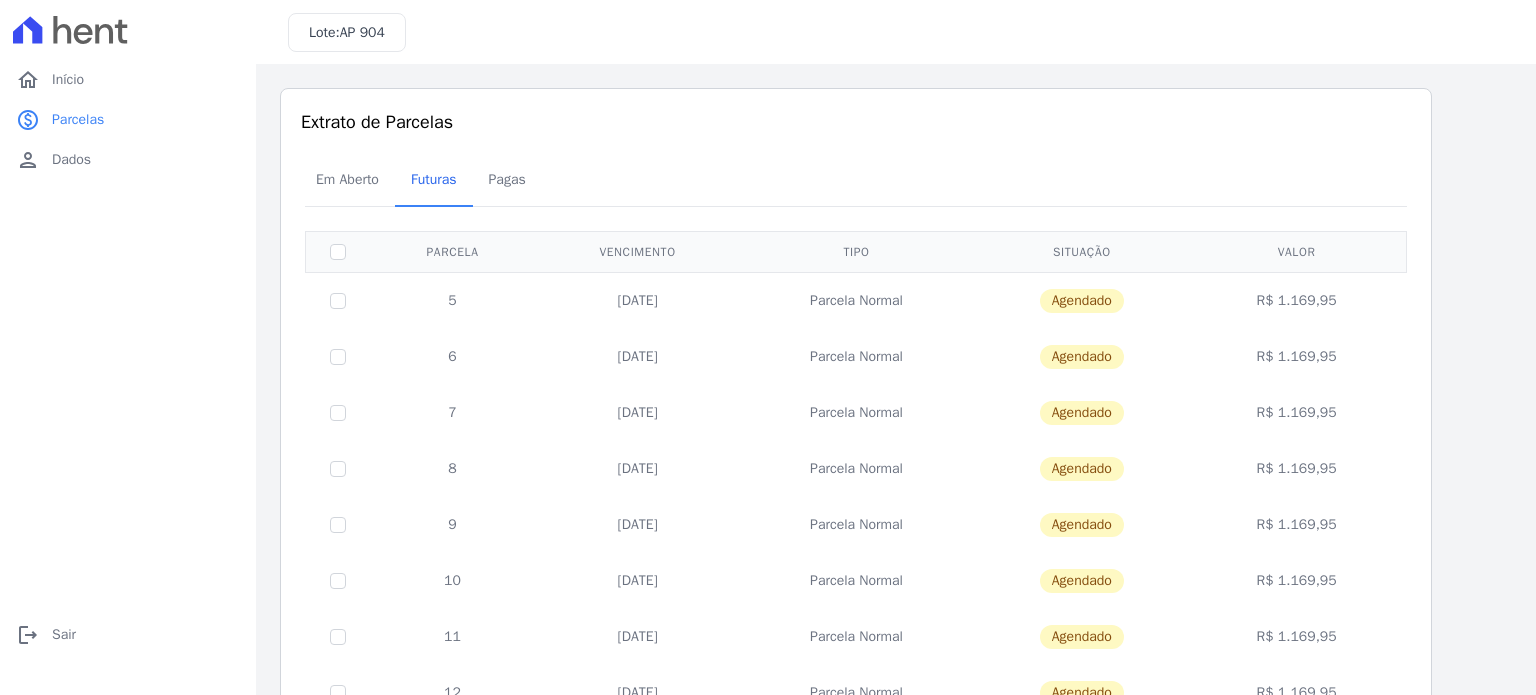 drag, startPoint x: 946, startPoint y: 313, endPoint x: 451, endPoint y: 308, distance: 495.02524 